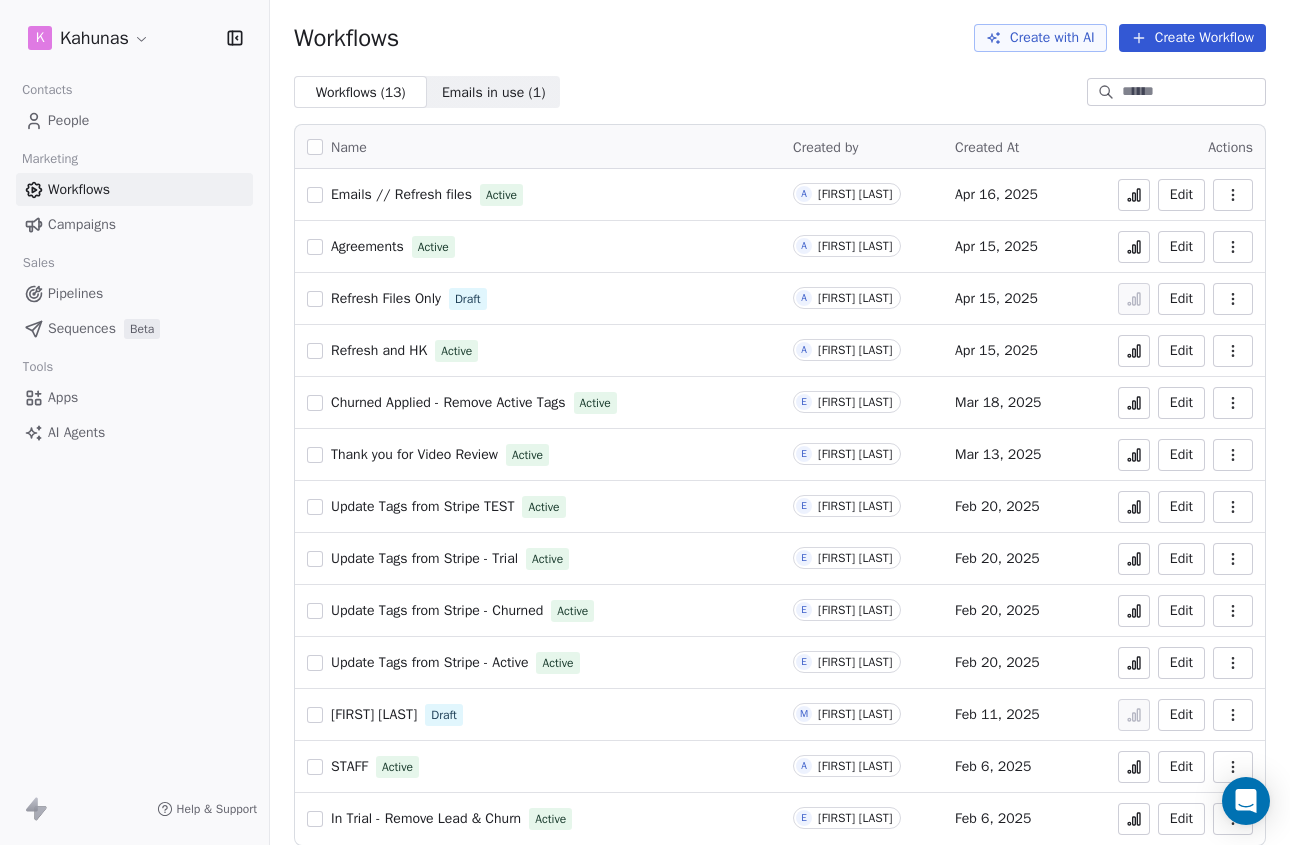 scroll, scrollTop: 0, scrollLeft: 0, axis: both 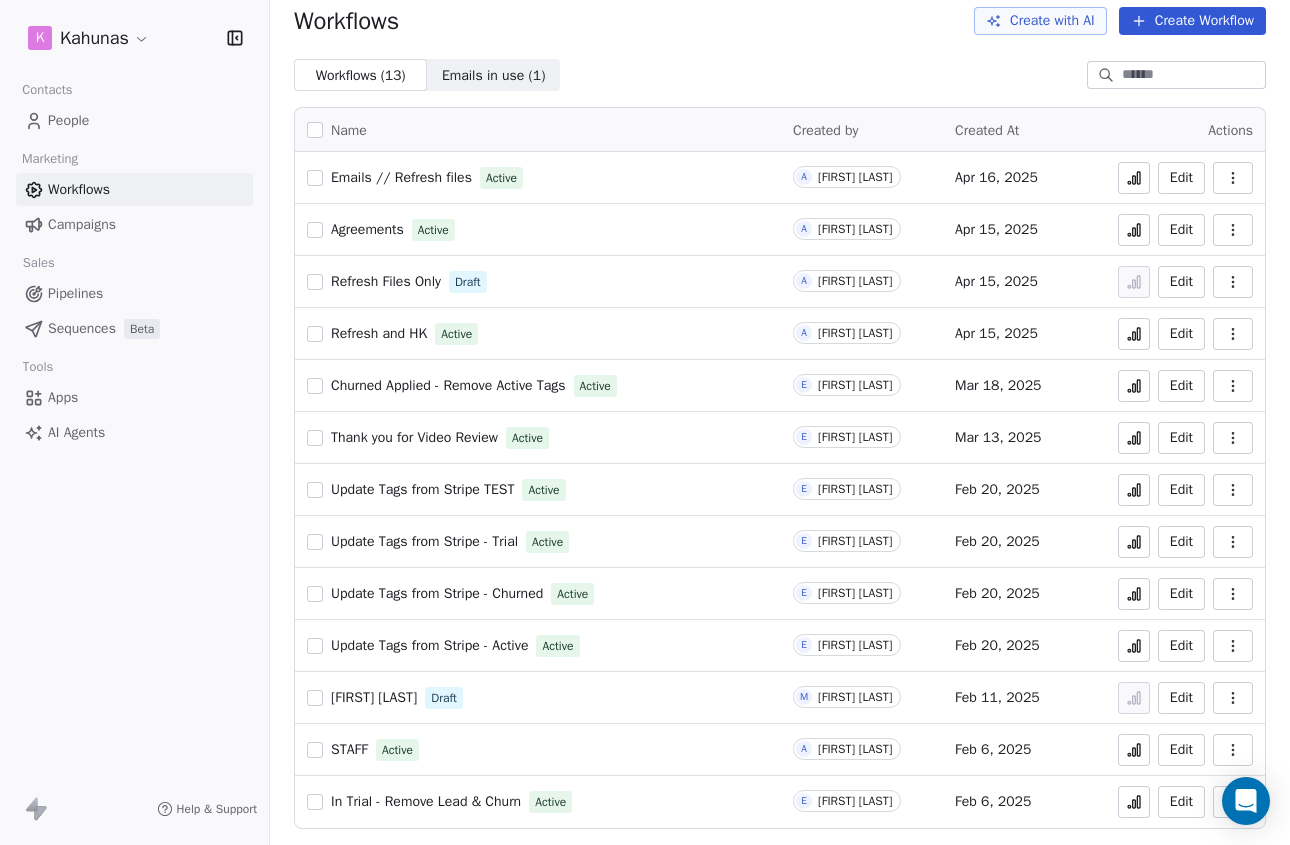 click on "Workflows" at bounding box center [79, 189] 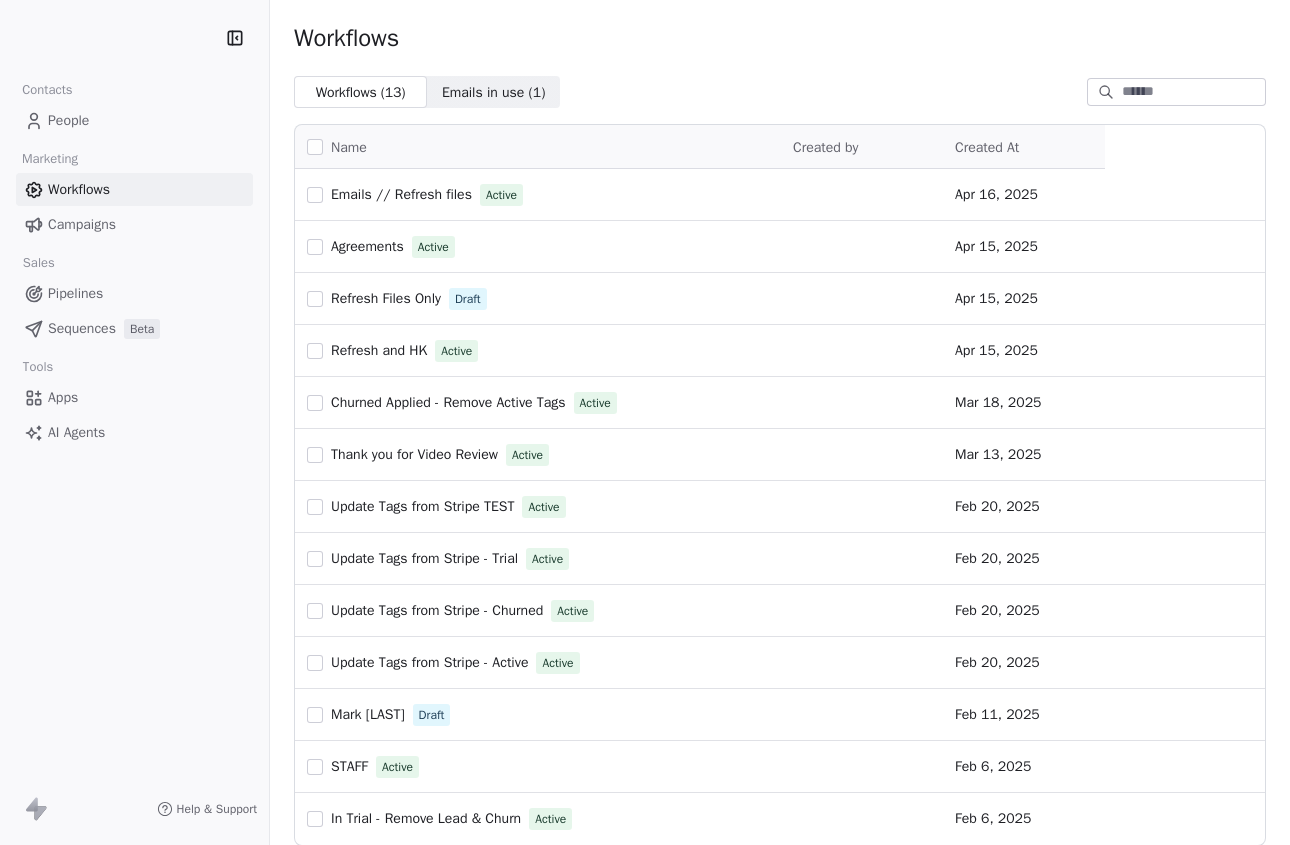 scroll, scrollTop: 0, scrollLeft: 0, axis: both 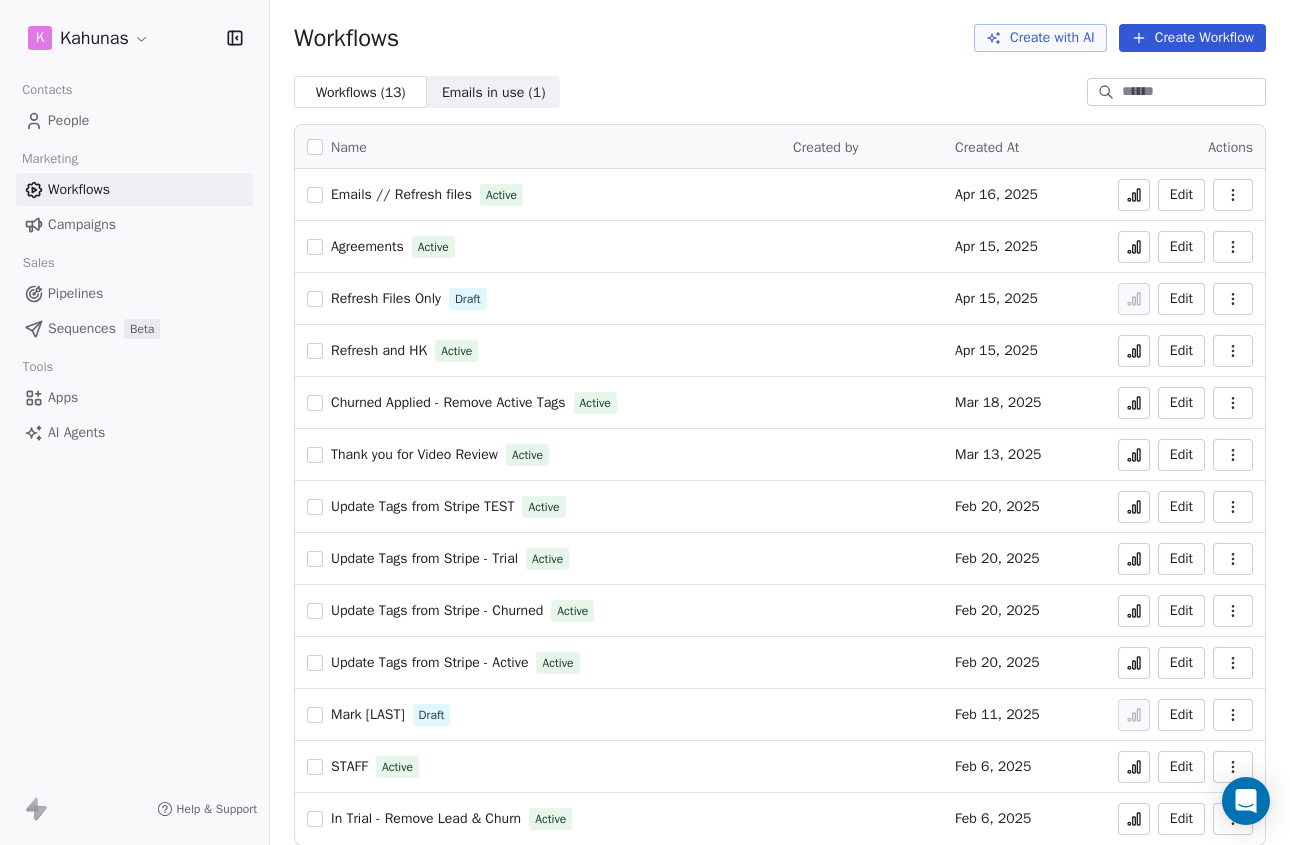 click on "Agreements" at bounding box center [367, 246] 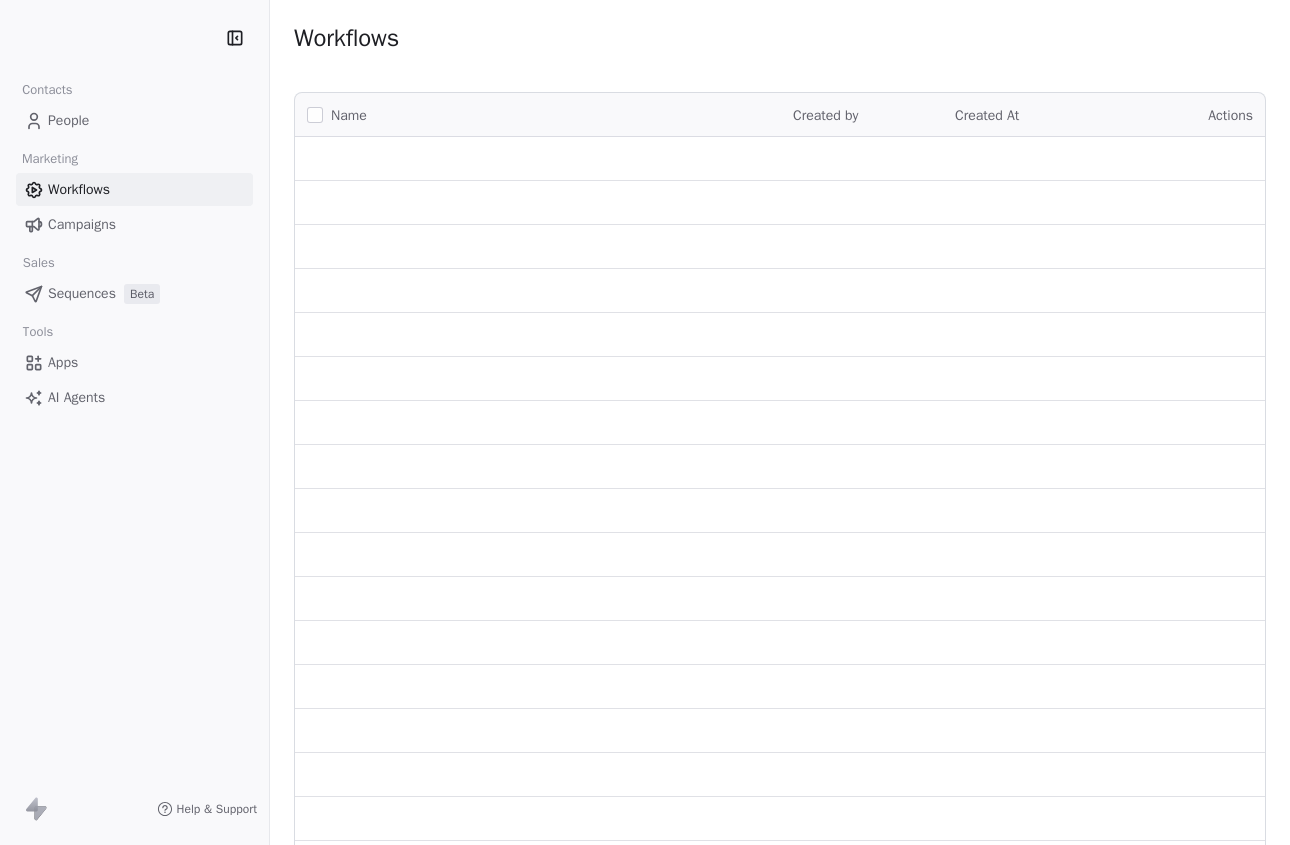 scroll, scrollTop: 0, scrollLeft: 0, axis: both 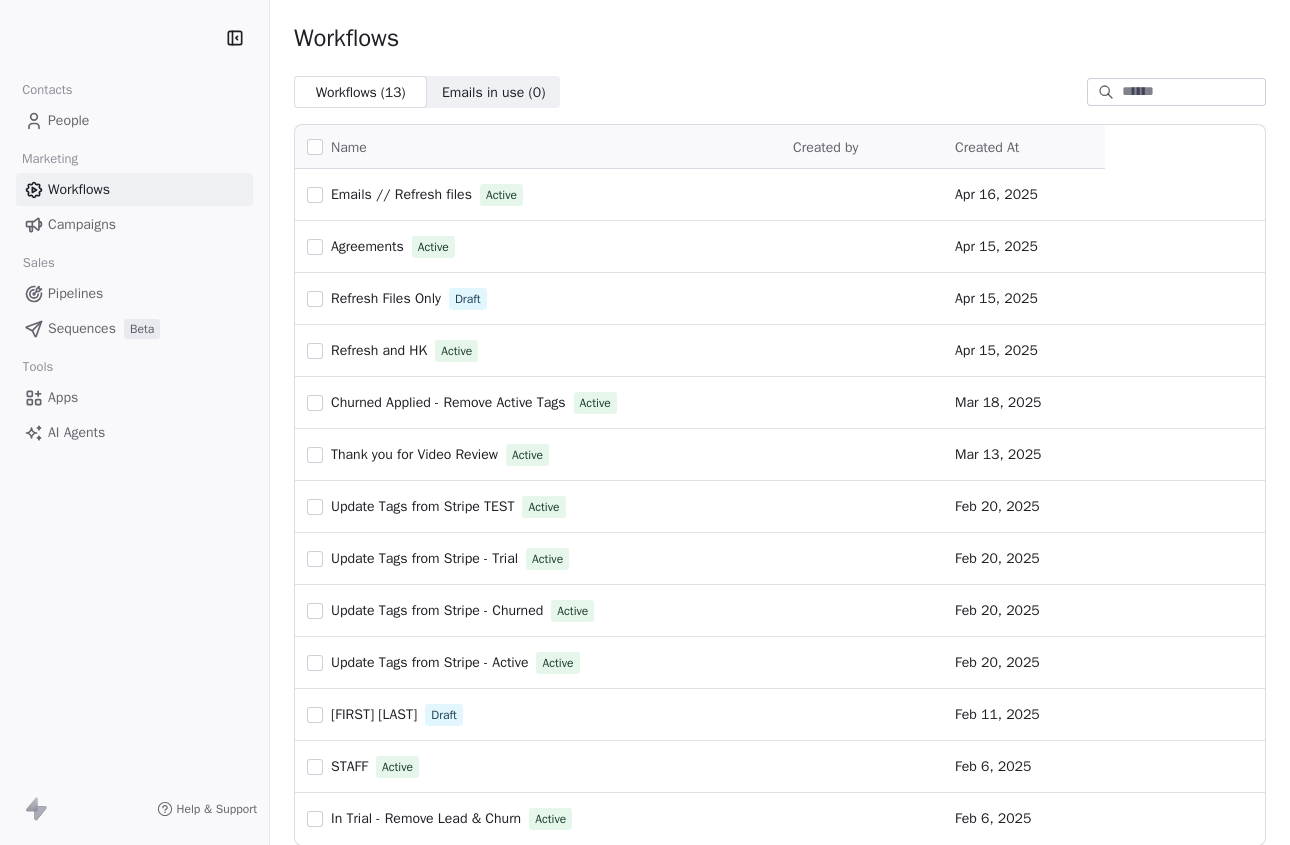 click on "People" at bounding box center (134, 120) 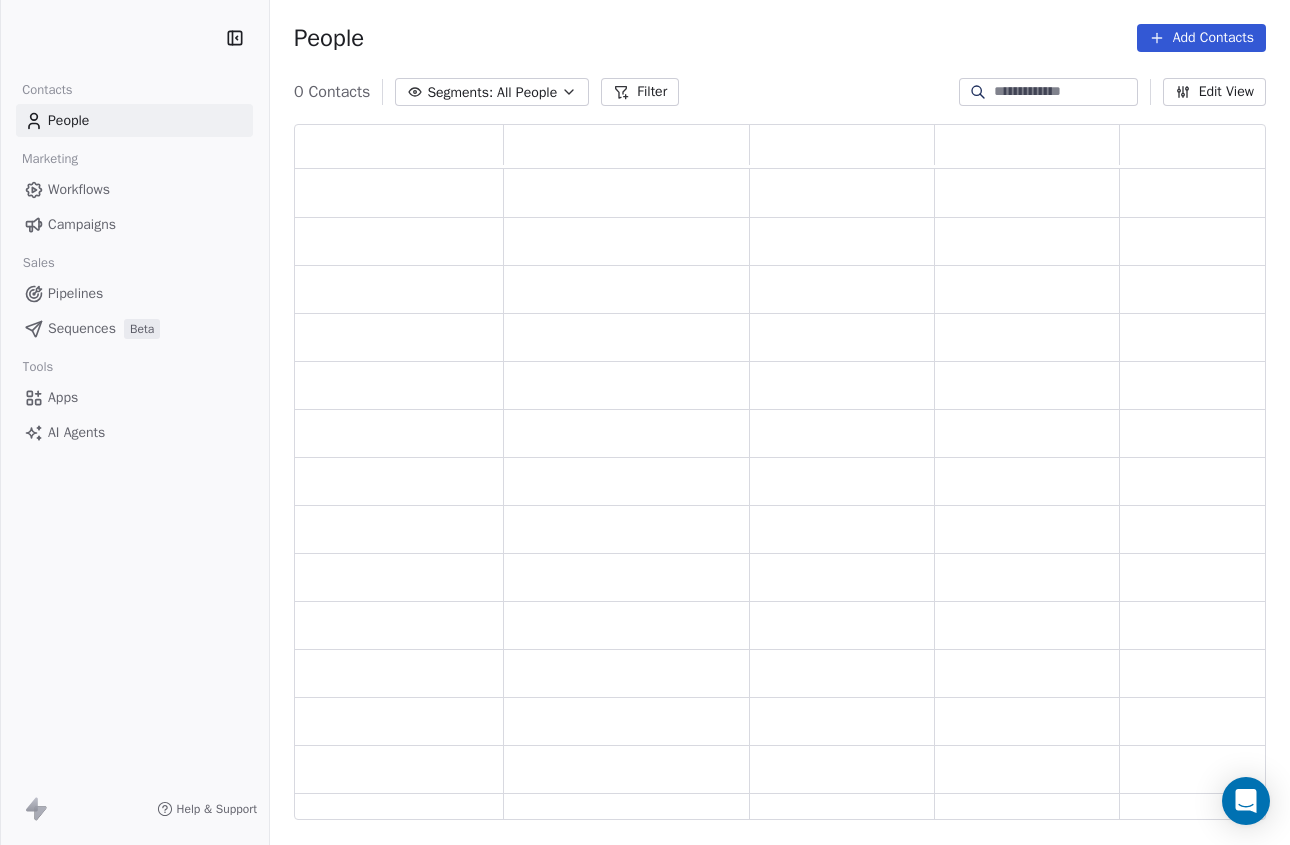 scroll, scrollTop: 1, scrollLeft: 1, axis: both 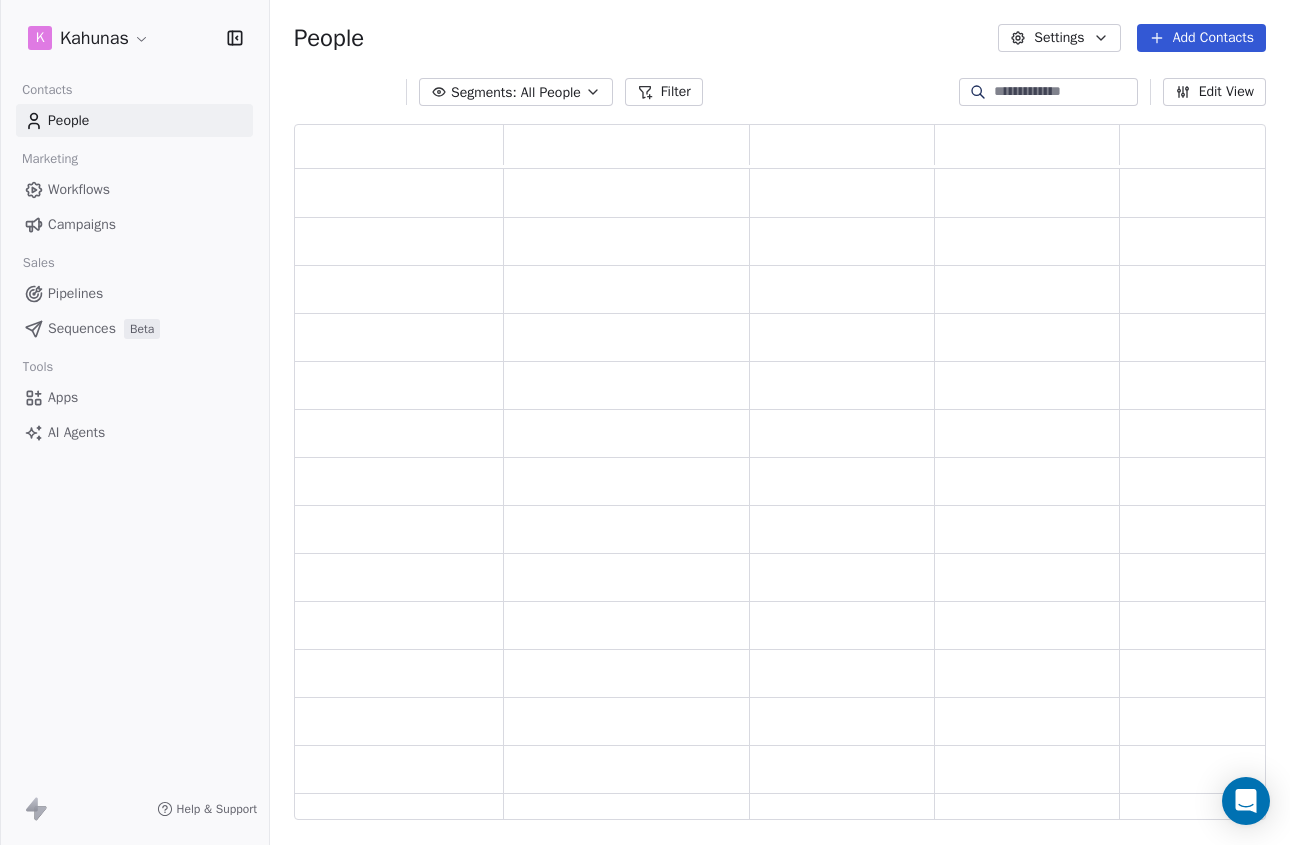 click on "Add Contacts" at bounding box center (1201, 38) 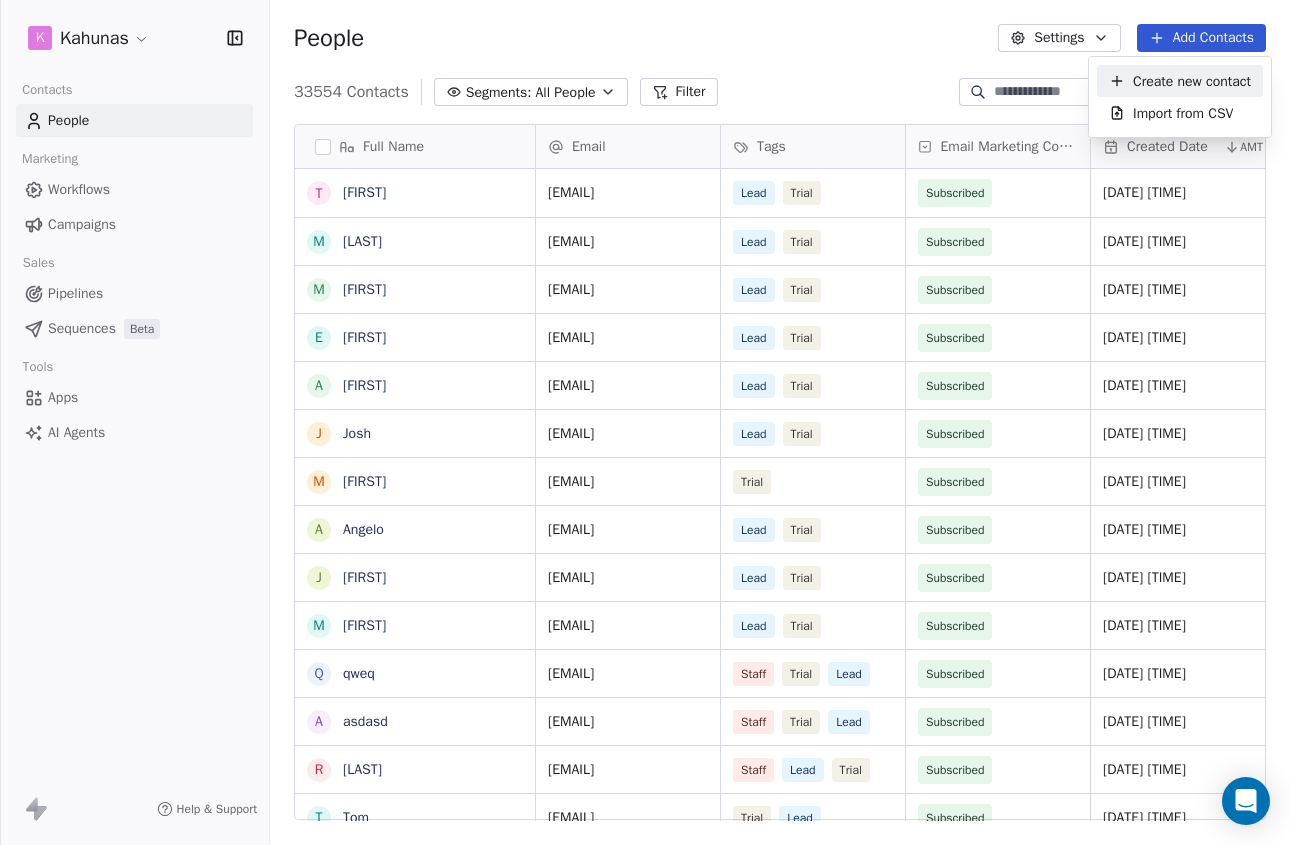 scroll, scrollTop: 1, scrollLeft: 1, axis: both 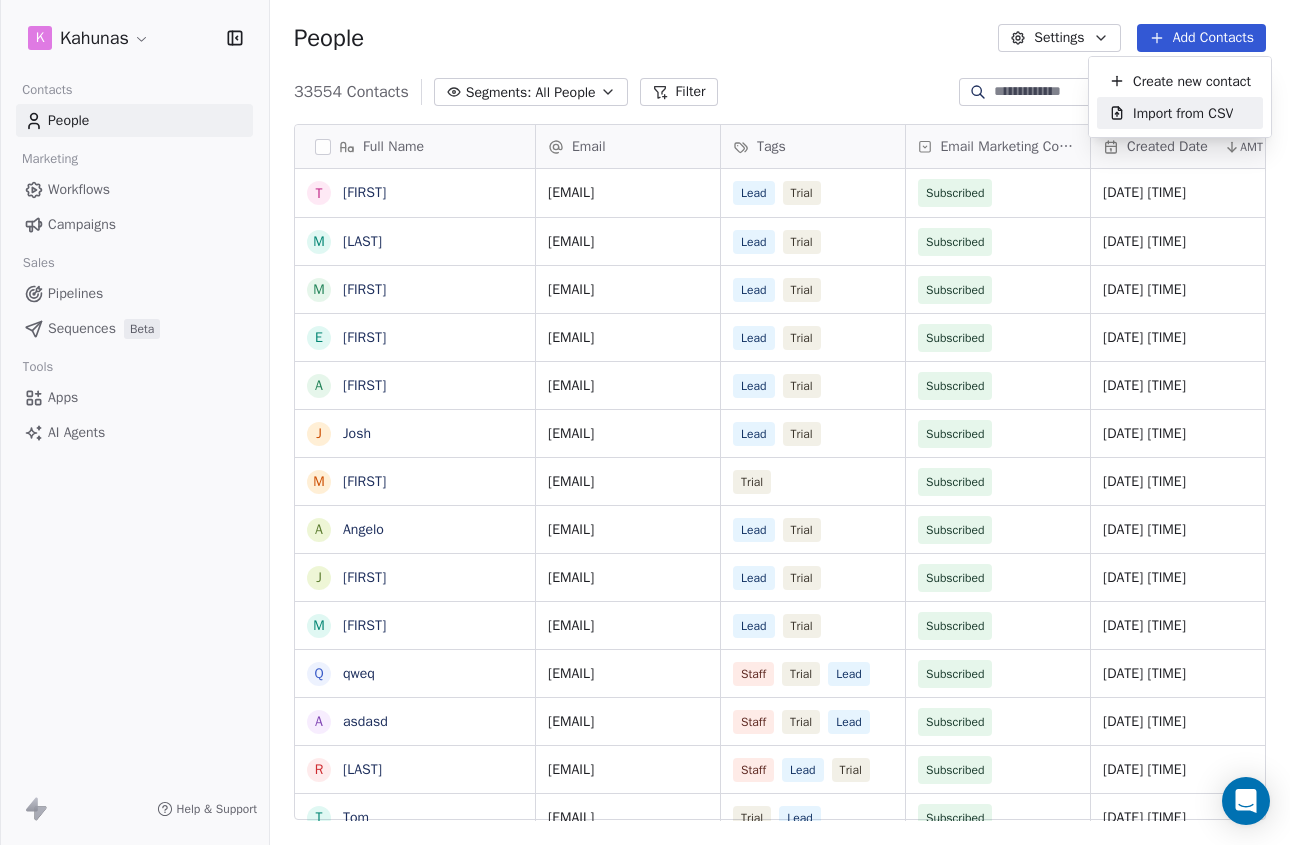 click on "Import from CSV" at bounding box center [1183, 113] 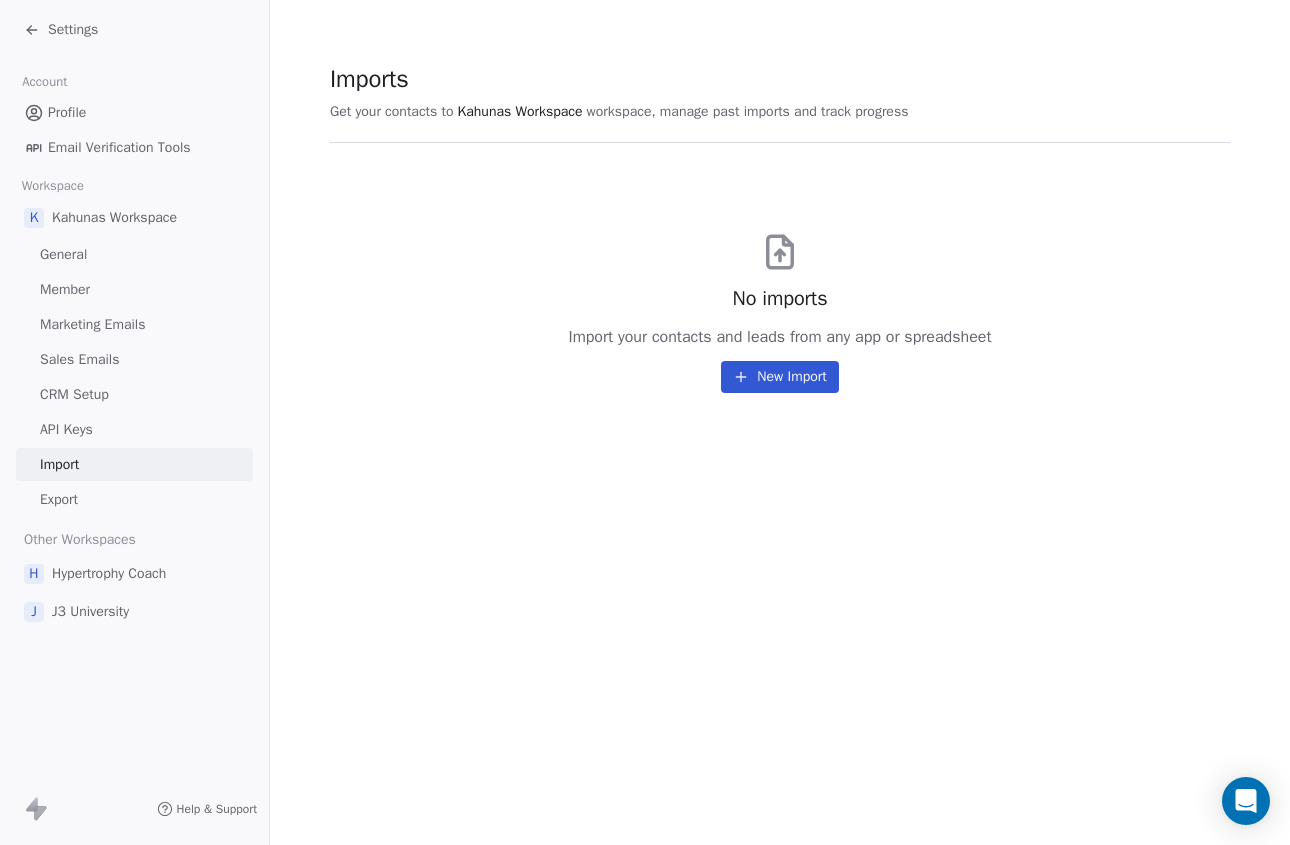 click on "New Import" at bounding box center (779, 377) 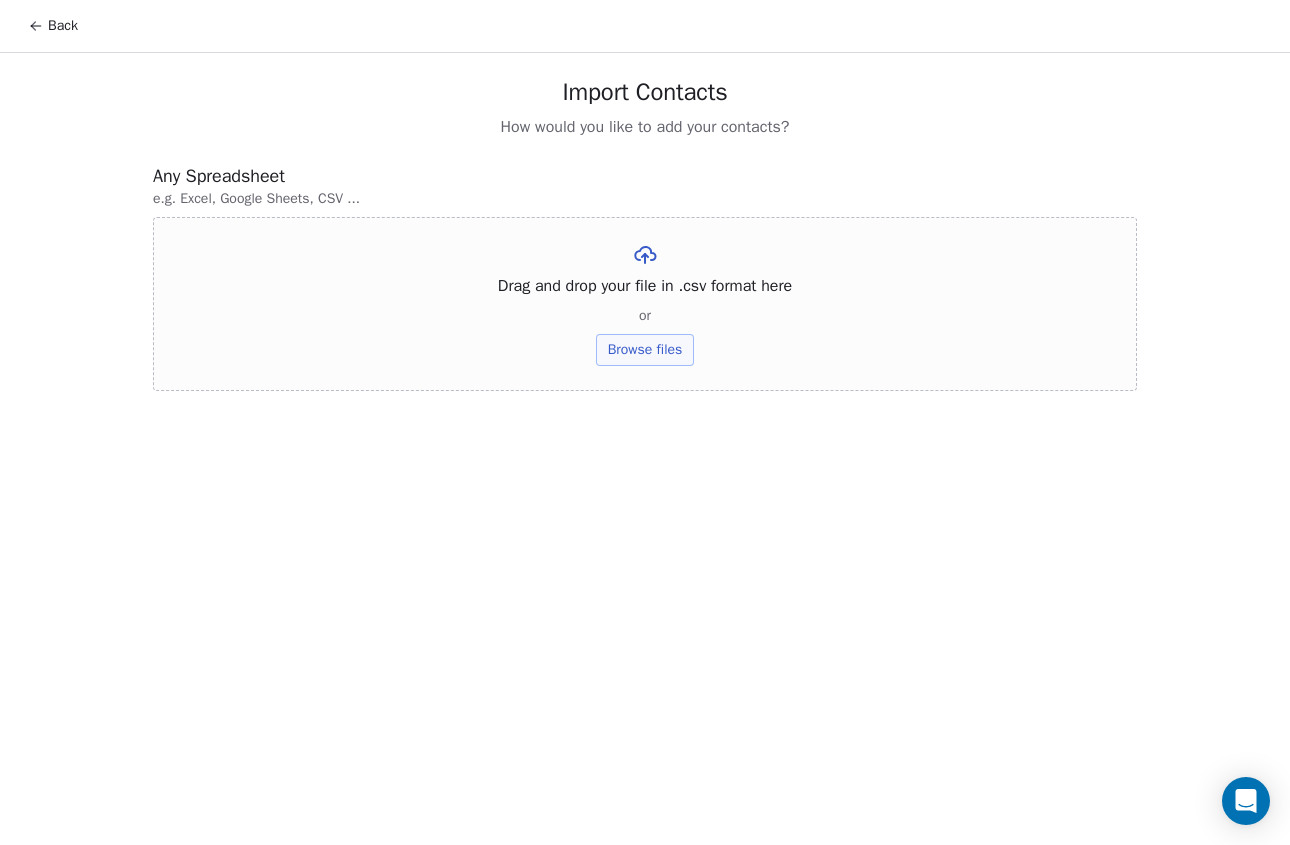 click on "Browse files" at bounding box center [645, 350] 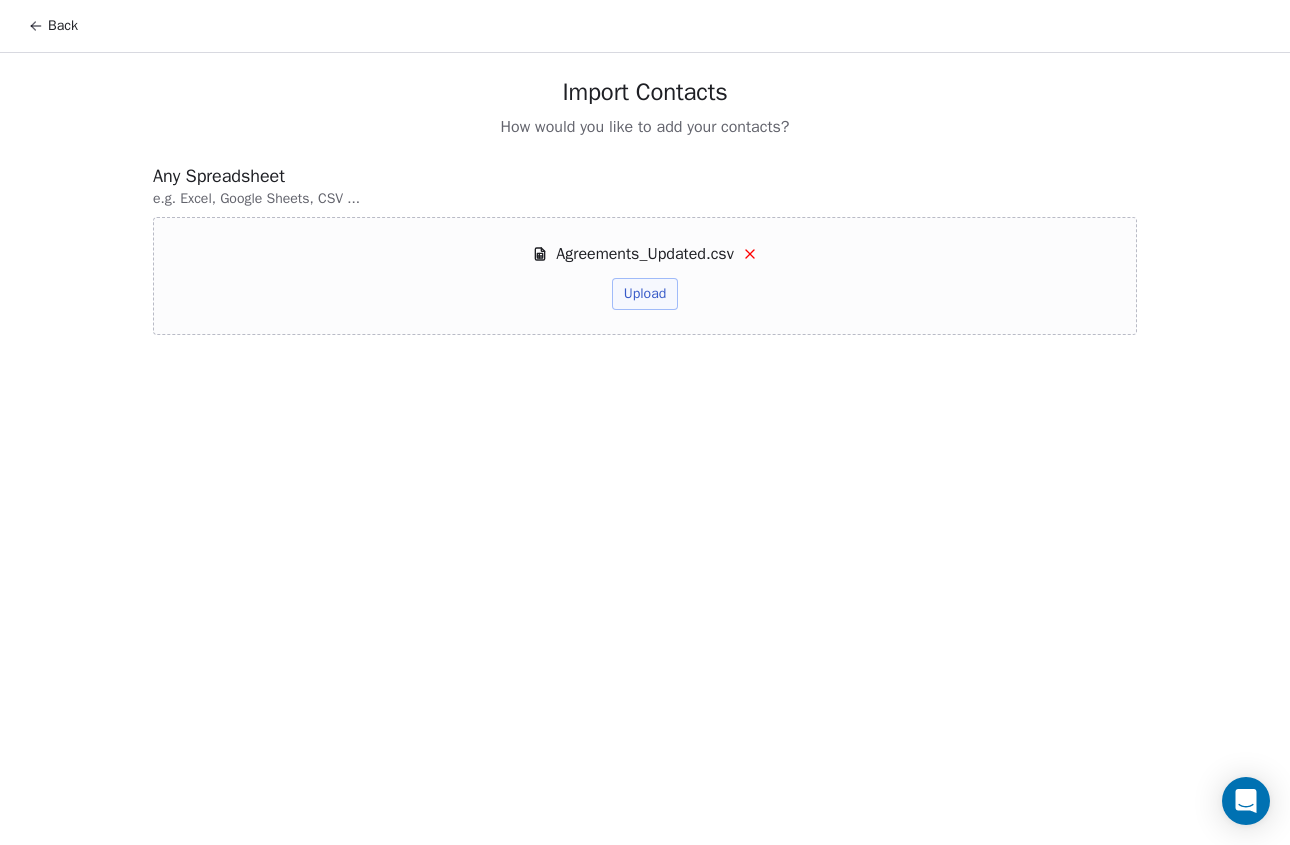 click on "Upload" at bounding box center [645, 294] 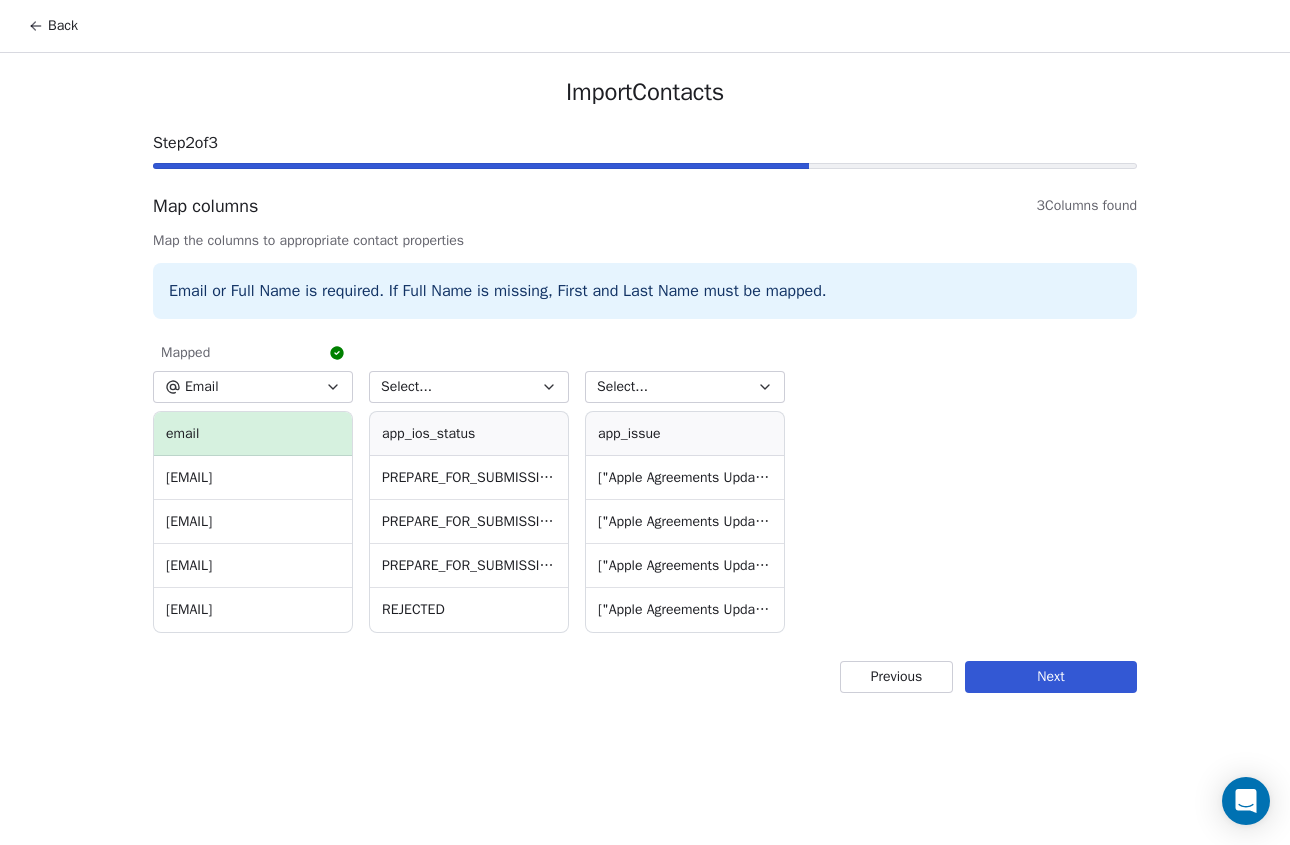 click on "Select... app_ios_status PREPARE_FOR_SUBMISSION PREPARE_FOR_SUBMISSION PREPARE_FOR_SUBMISSION REJECTED" at bounding box center [469, 484] 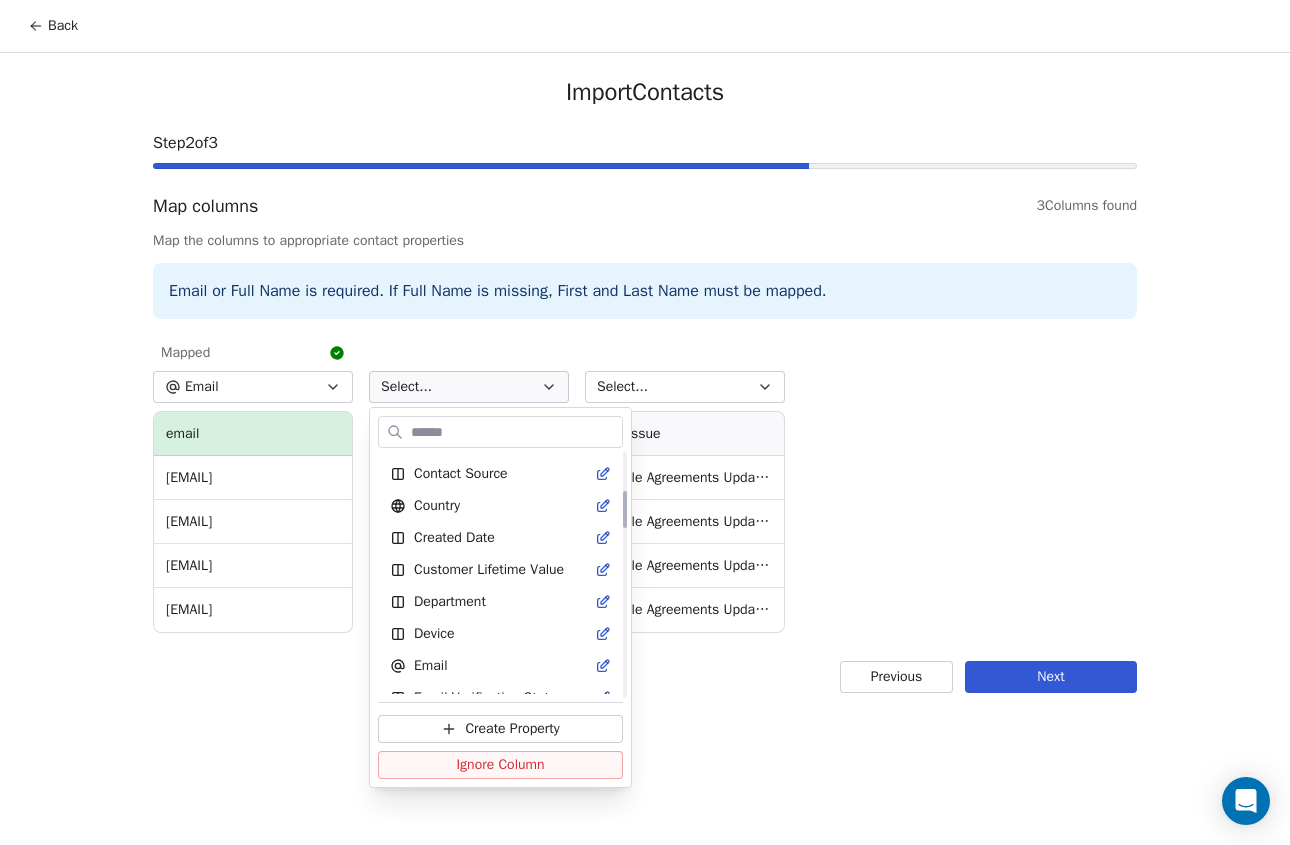scroll, scrollTop: 300, scrollLeft: 0, axis: vertical 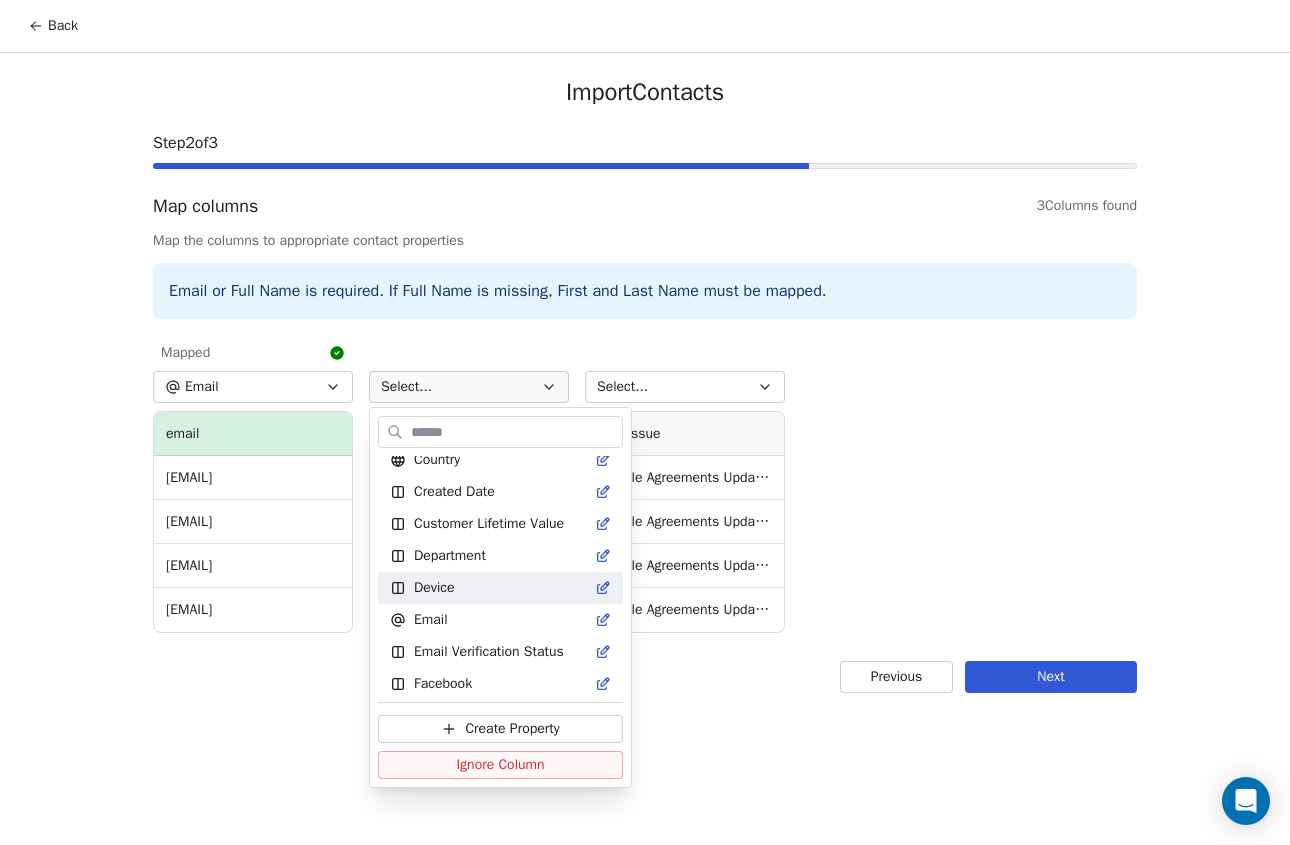 click on "Back Import  Contacts Step  2  of  3 Map columns 3  Columns found Map the columns to appropriate contact properties Email or Full Name is required. If Full Name is missing, First and Last Name must be mapped.   Mapped Email email info@joeballingerfitness.com trainedbytabs@gmail.com maximilian3311@gmail.com kavangbyrne@gmail.com   Select... app_ios_status PREPARE_FOR_SUBMISSION PREPARE_FOR_SUBMISSION PREPARE_FOR_SUBMISSION REJECTED   Select... app_issue ["Apple Agreements Updated"] ["Apple Agreements Updated"] ["Apple Agreements Updated"] ["Apple Agreements Updated"] Previous Next
Available Properties Tags Address Annual Income Annual Revenue Average Order Value Birthday Browser Contact Source Country Created Date Customer Lifetime Value Department Device Email Email Verification Status Facebook First Name First Purchase Date Full Name Gender Job Title Language Last Activity Date Last Name Last Abandoned Date Last Purchase Date LinkedIn Marketing Contact Status Email Marketing Consent MRR Timezone" at bounding box center (645, 422) 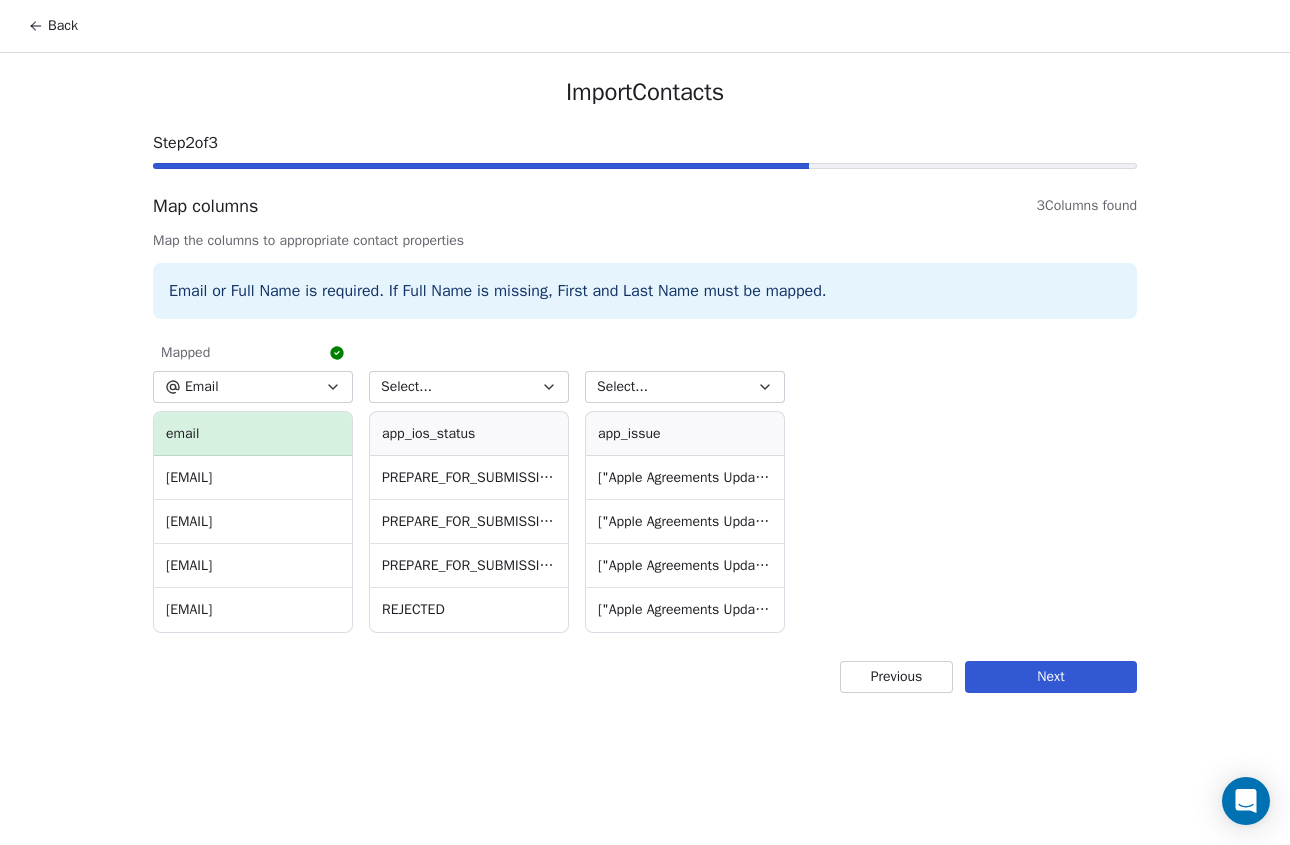 click on "Email" at bounding box center [253, 387] 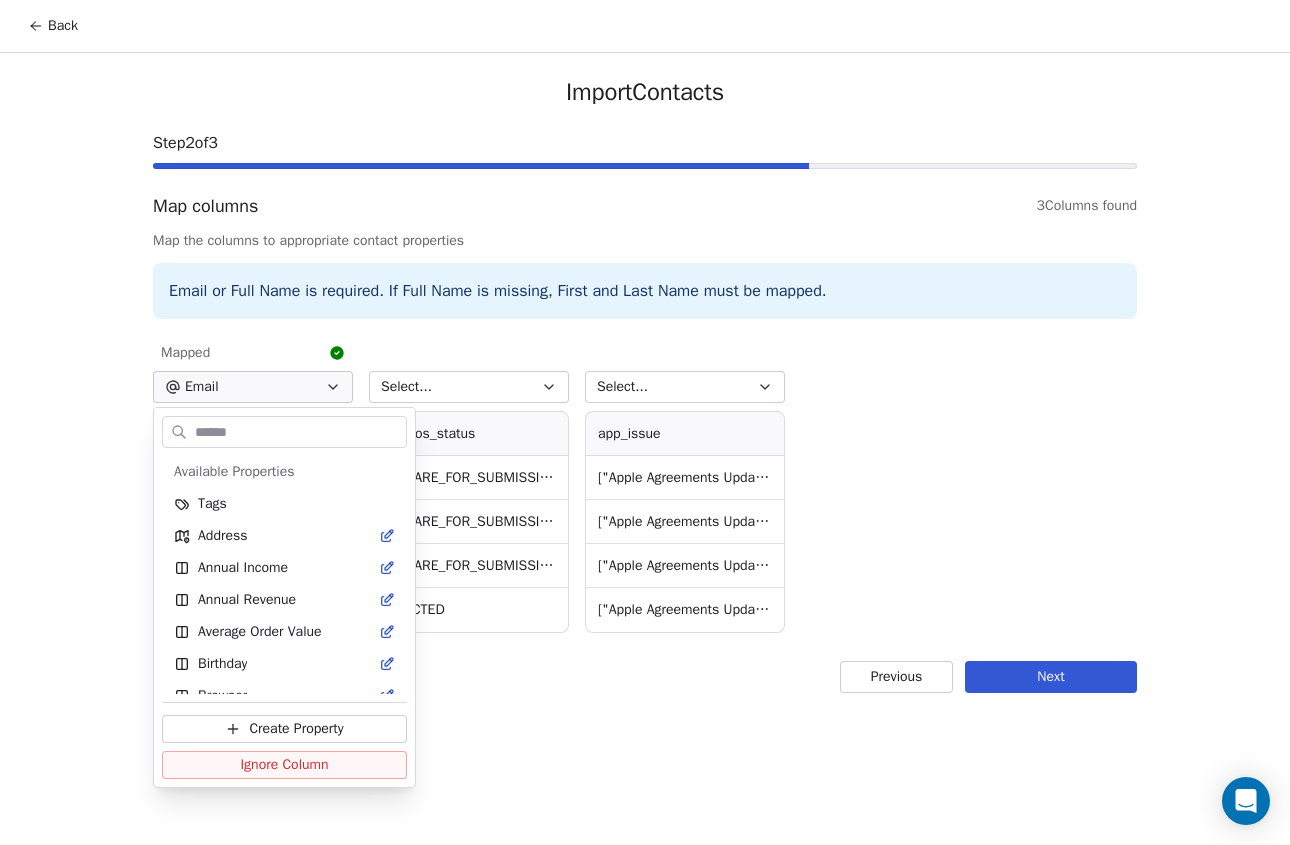scroll, scrollTop: 242, scrollLeft: 0, axis: vertical 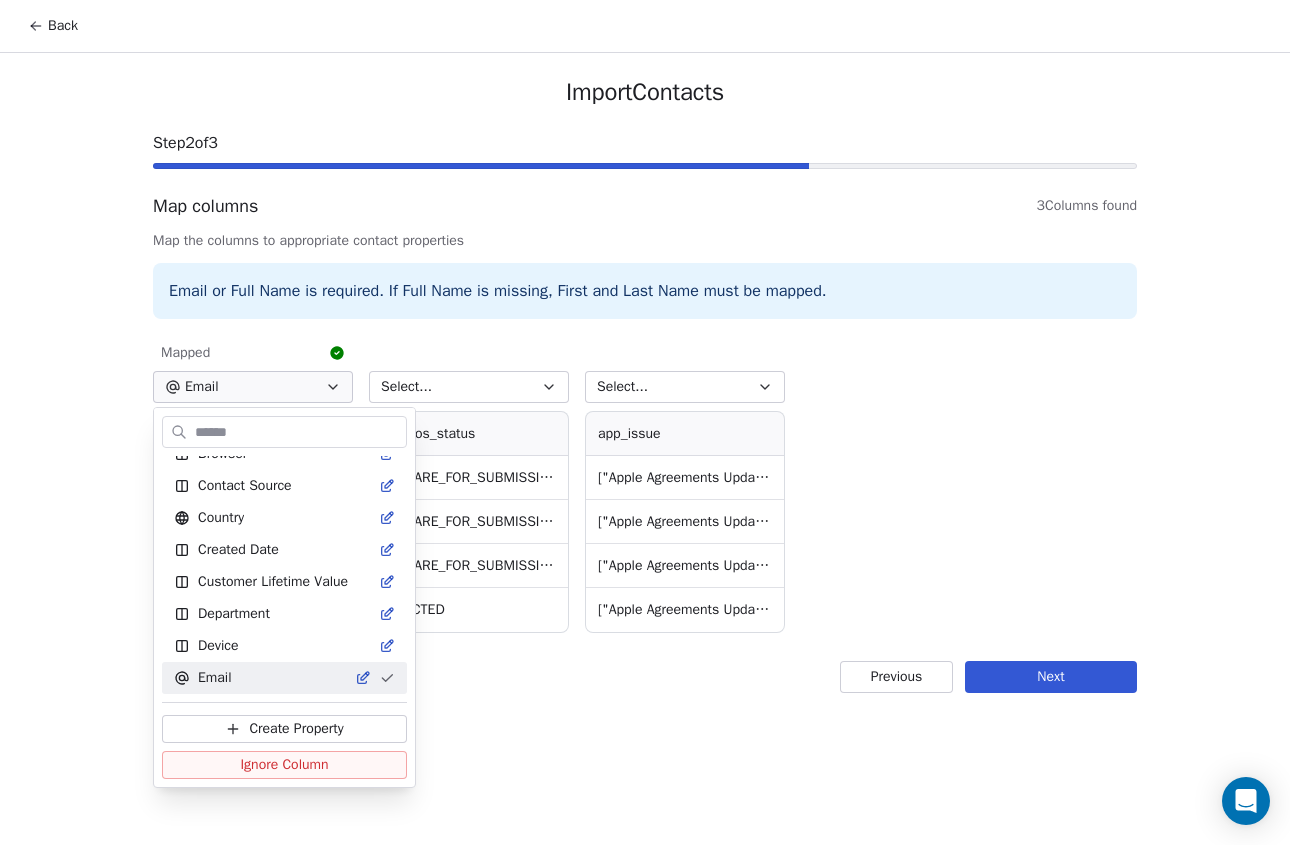 click on "Back Import  Contacts Step  2  of  3 Map columns 3  Columns found Map the columns to appropriate contact properties Email or Full Name is required. If Full Name is missing, First and Last Name must be mapped.   Mapped Email email info@joeballingerfitness.com trainedbytabs@gmail.com maximilian3311@gmail.com kavangbyrne@gmail.com   Select... app_ios_status PREPARE_FOR_SUBMISSION PREPARE_FOR_SUBMISSION PREPARE_FOR_SUBMISSION REJECTED   Select... app_issue ["Apple Agreements Updated"] ["Apple Agreements Updated"] ["Apple Agreements Updated"] ["Apple Agreements Updated"] Previous Next
Available Properties Tags Address Annual Income Annual Revenue Average Order Value Birthday Browser Contact Source Country Created Date Customer Lifetime Value Department Device Email Email Verification Status Facebook First Name First Purchase Date Full Name Gender Job Title Language Last Activity Date Last Name Last Abandoned Date Last Purchase Date LinkedIn Marketing Contact Status Email Marketing Consent MRR Timezone" at bounding box center (645, 422) 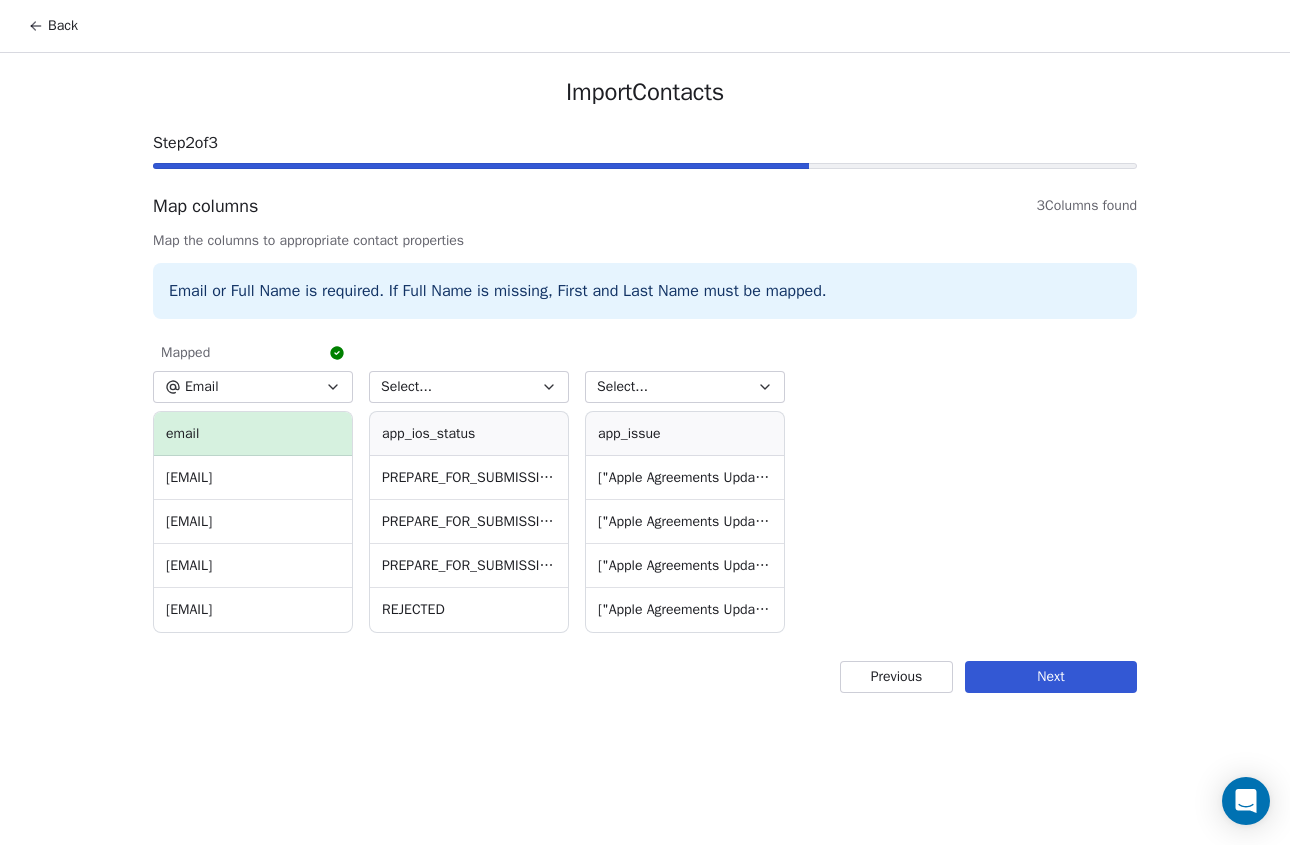 click on "Select..." at bounding box center (469, 387) 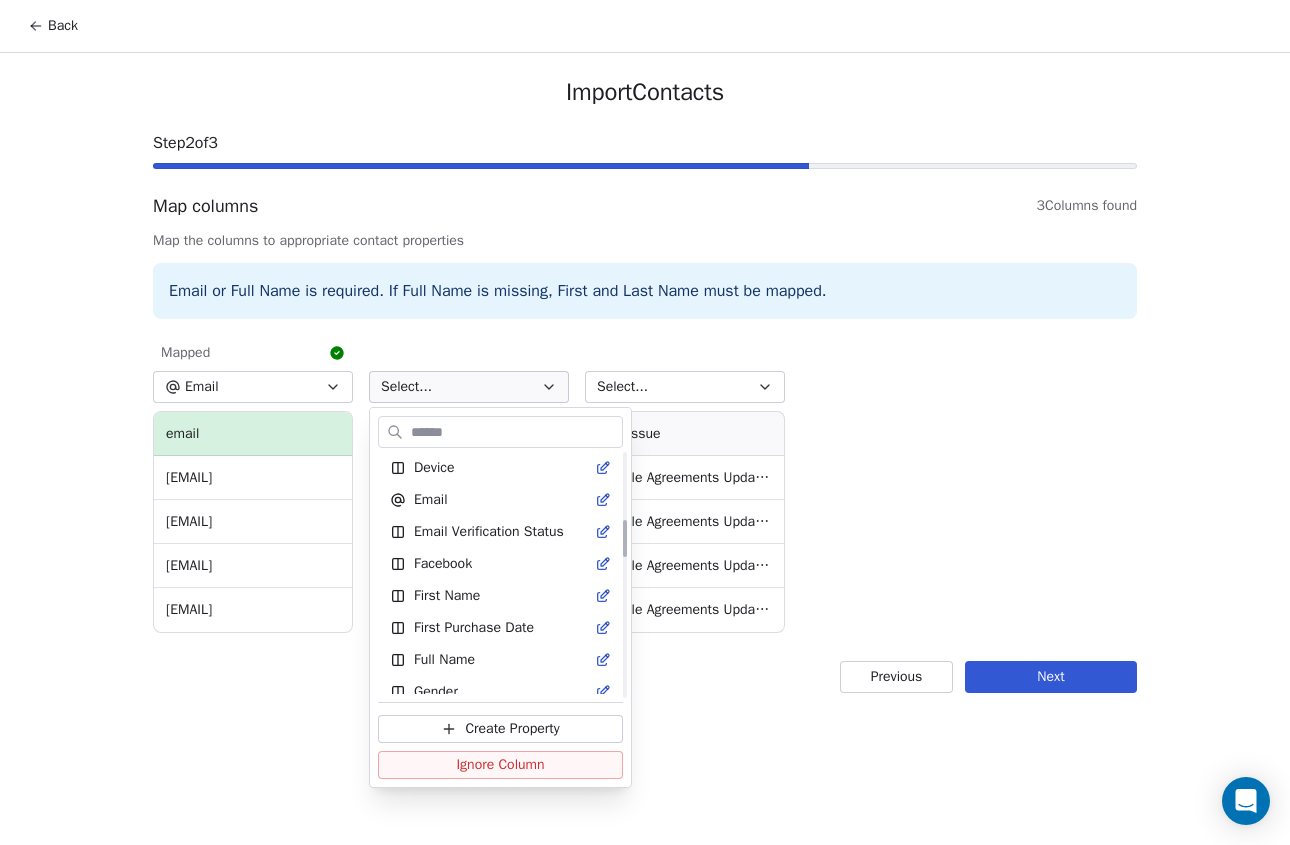 scroll, scrollTop: 447, scrollLeft: 0, axis: vertical 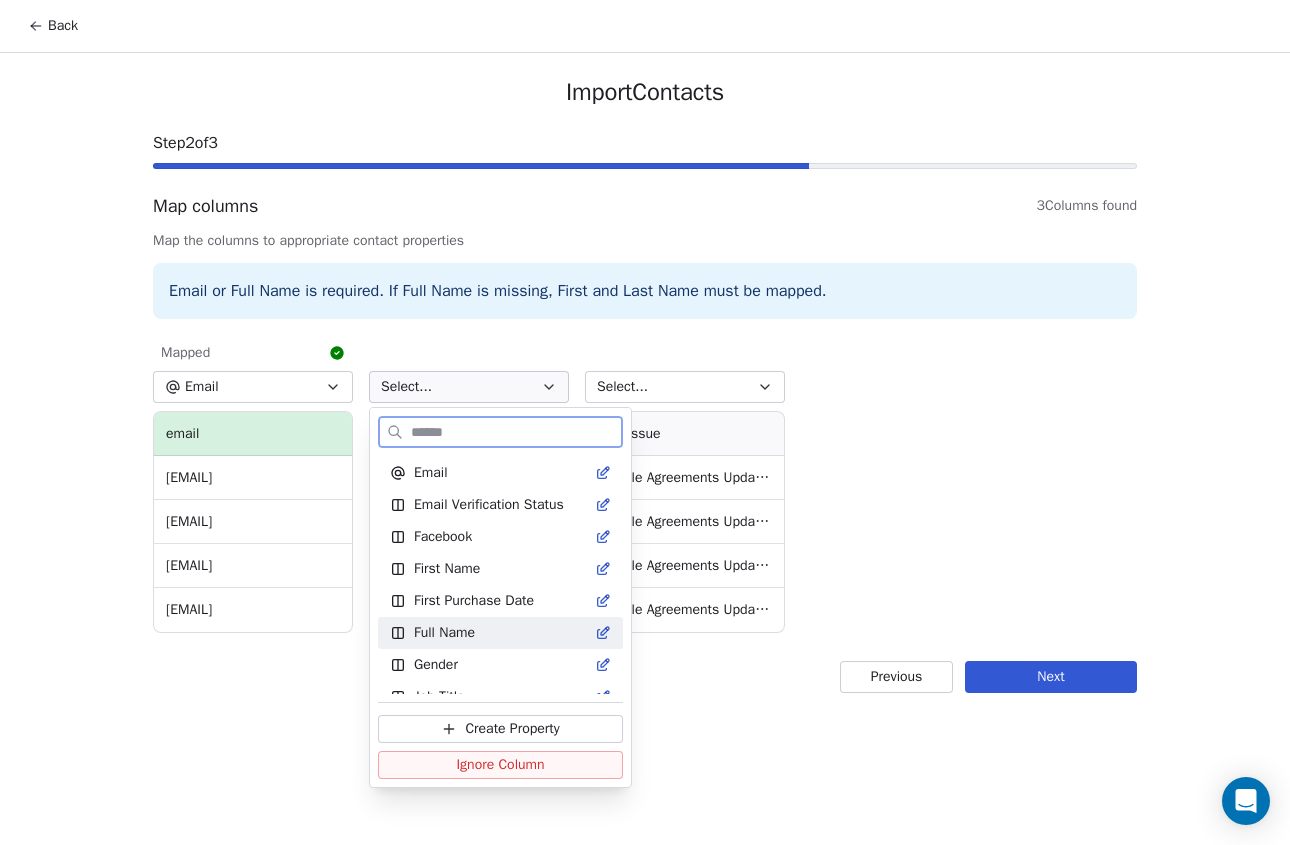 click on "Full Name" at bounding box center (500, 633) 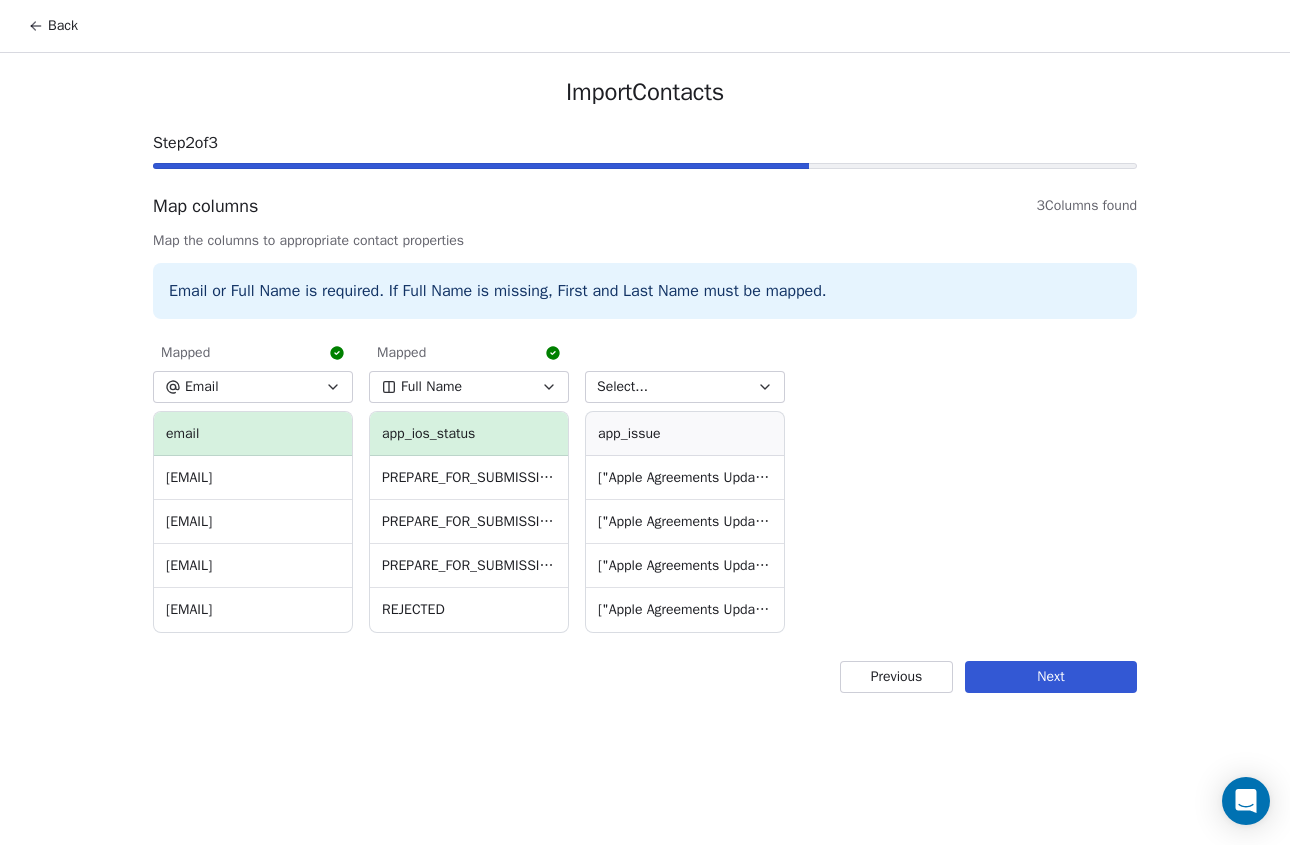 click 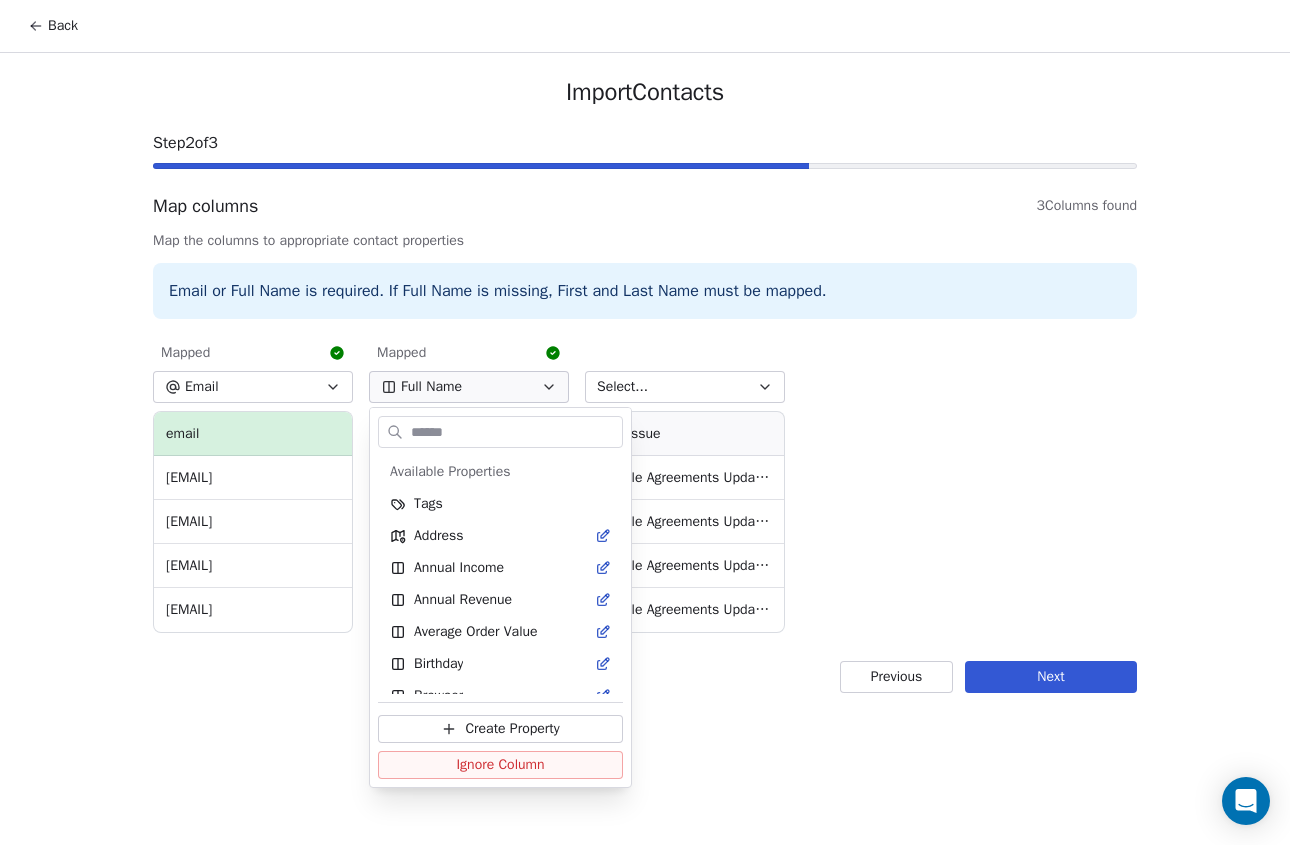 scroll, scrollTop: 402, scrollLeft: 0, axis: vertical 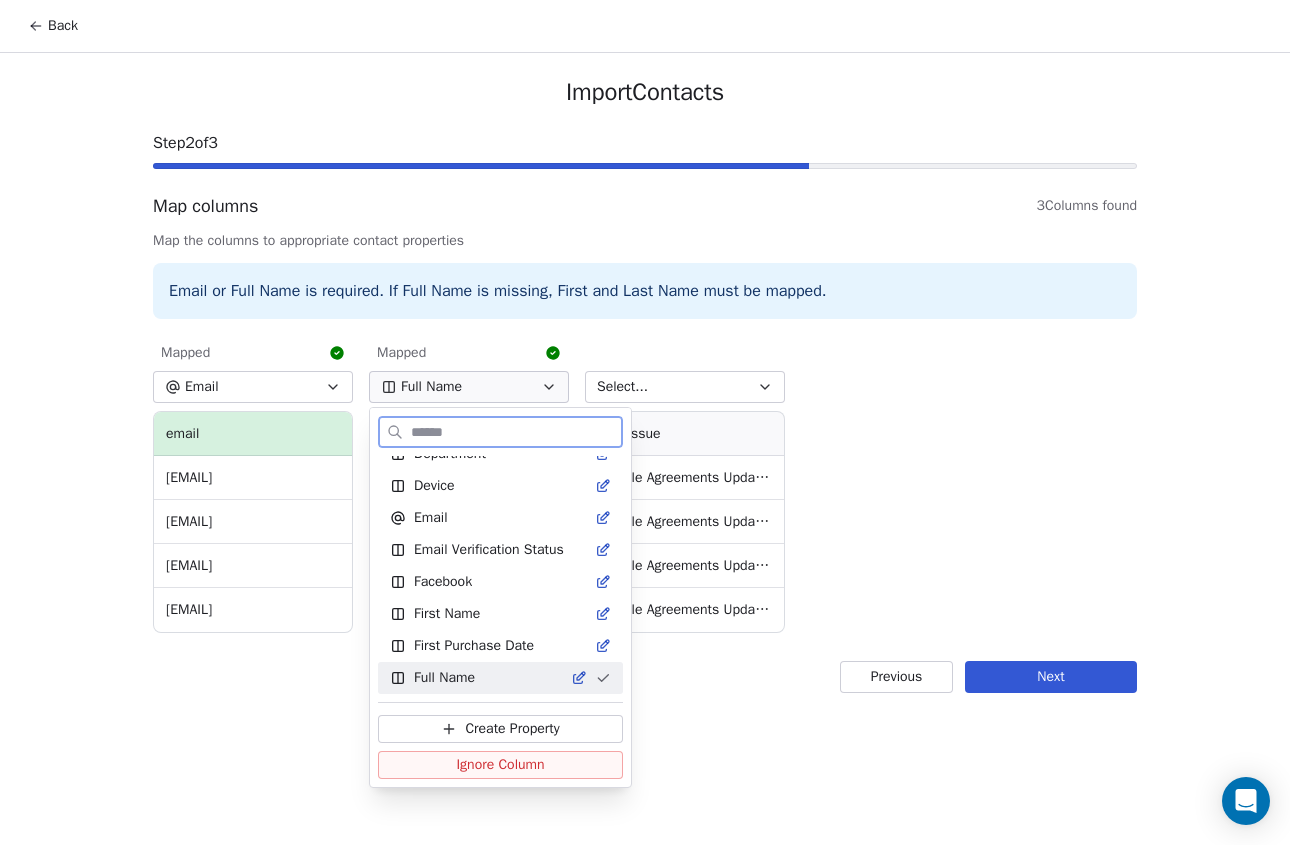 click on "Ignore Column" at bounding box center (500, 765) 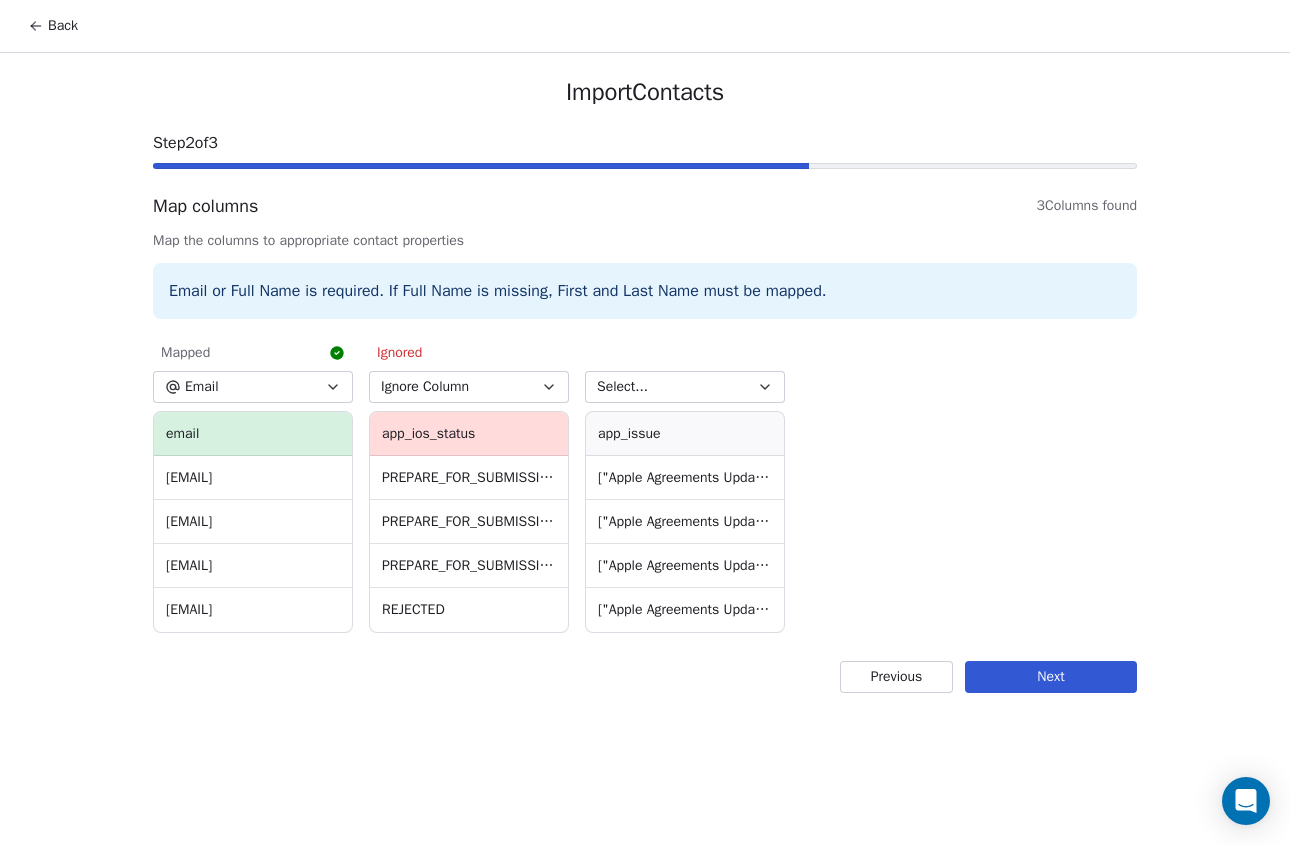 click on "Mapped Email email info@joeballingerfitness.com trainedbytabs@gmail.com maximilian3311@gmail.com kavangbyrne@gmail.com   Ignored Ignore Column app_ios_status PREPARE_FOR_SUBMISSION PREPARE_FOR_SUBMISSION PREPARE_FOR_SUBMISSION REJECTED   Select... app_issue ["Apple Agreements Updated"] ["Apple Agreements Updated"] ["Apple Agreements Updated"] ["Apple Agreements Updated"]" at bounding box center [645, 484] 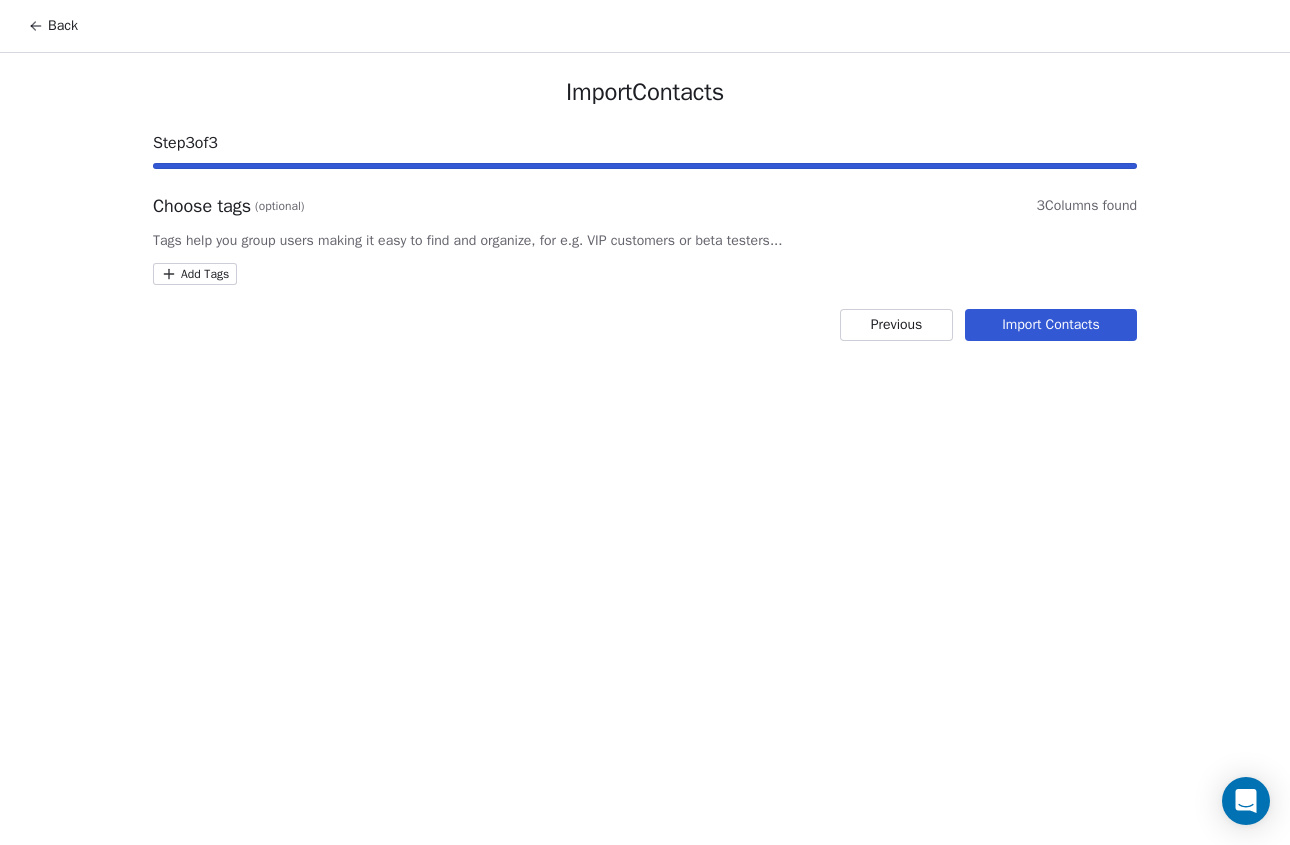 click on "Back Import  Contacts Step  3  of  3 Choose tags (optional) 3  Columns found Tags help you group users making it easy to find and organize, for e.g. VIP customers or beta testers...  Add Tags Previous Import Contacts" at bounding box center (645, 422) 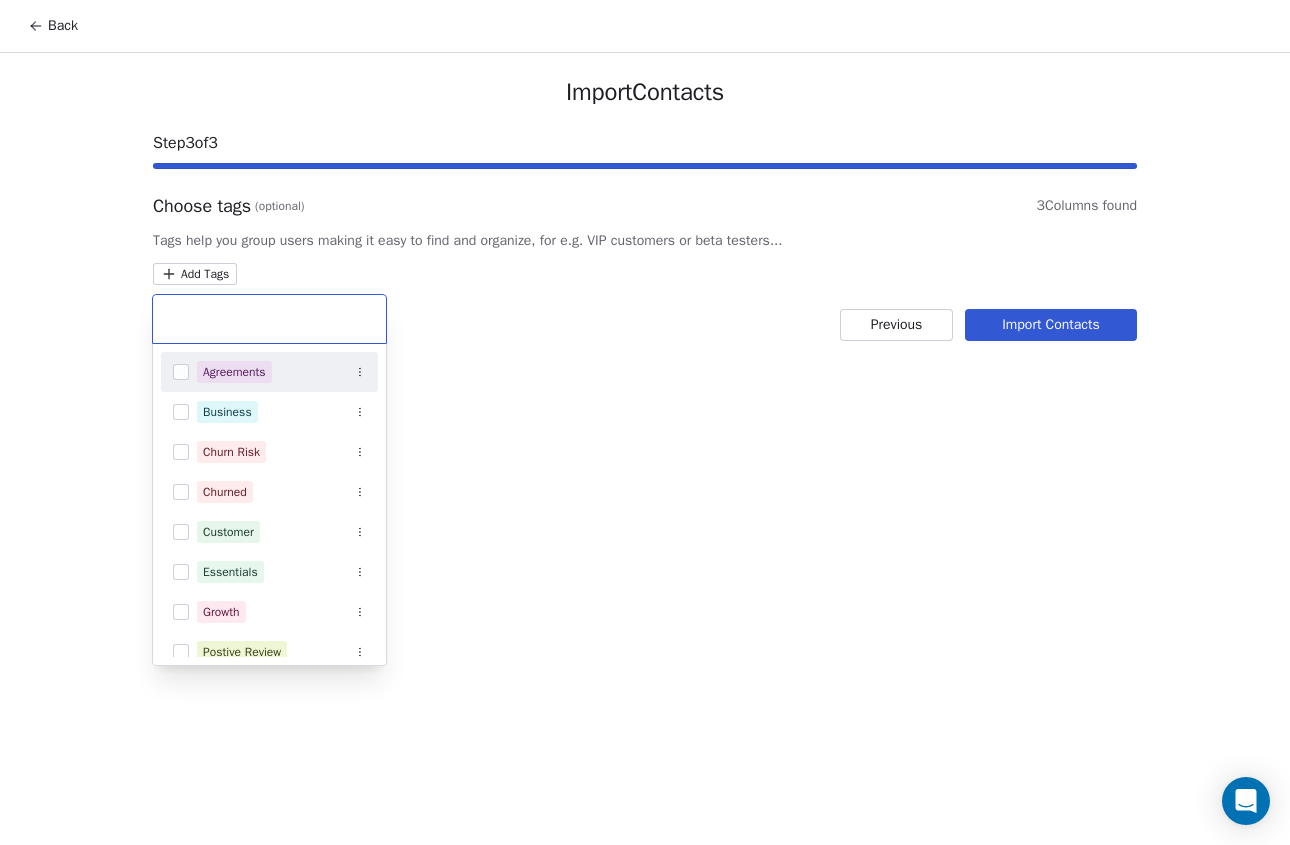 click on "Agreements" at bounding box center (234, 372) 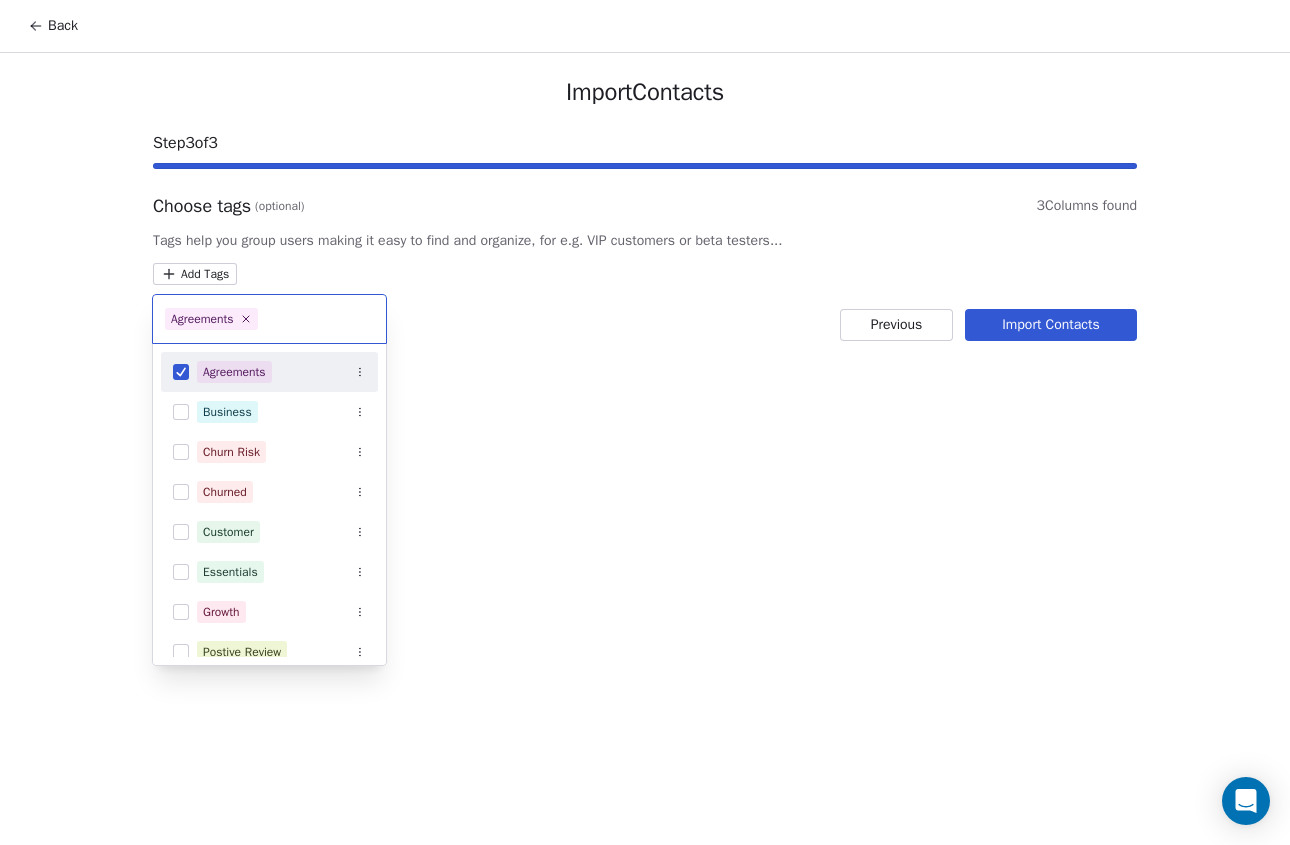 click on "Back Import  Contacts Step  3  of  3 Choose tags (optional) 3  Columns found Tags help you group users making it easy to find and organize, for e.g. VIP customers or beta testers...  Add Tags Previous Import Contacts
Agreements Agreements Business Churn Risk Churned Customer Essentials Growth Postive Review Lead Newsletter Price Sensitive Pro Refresh Files" at bounding box center [645, 422] 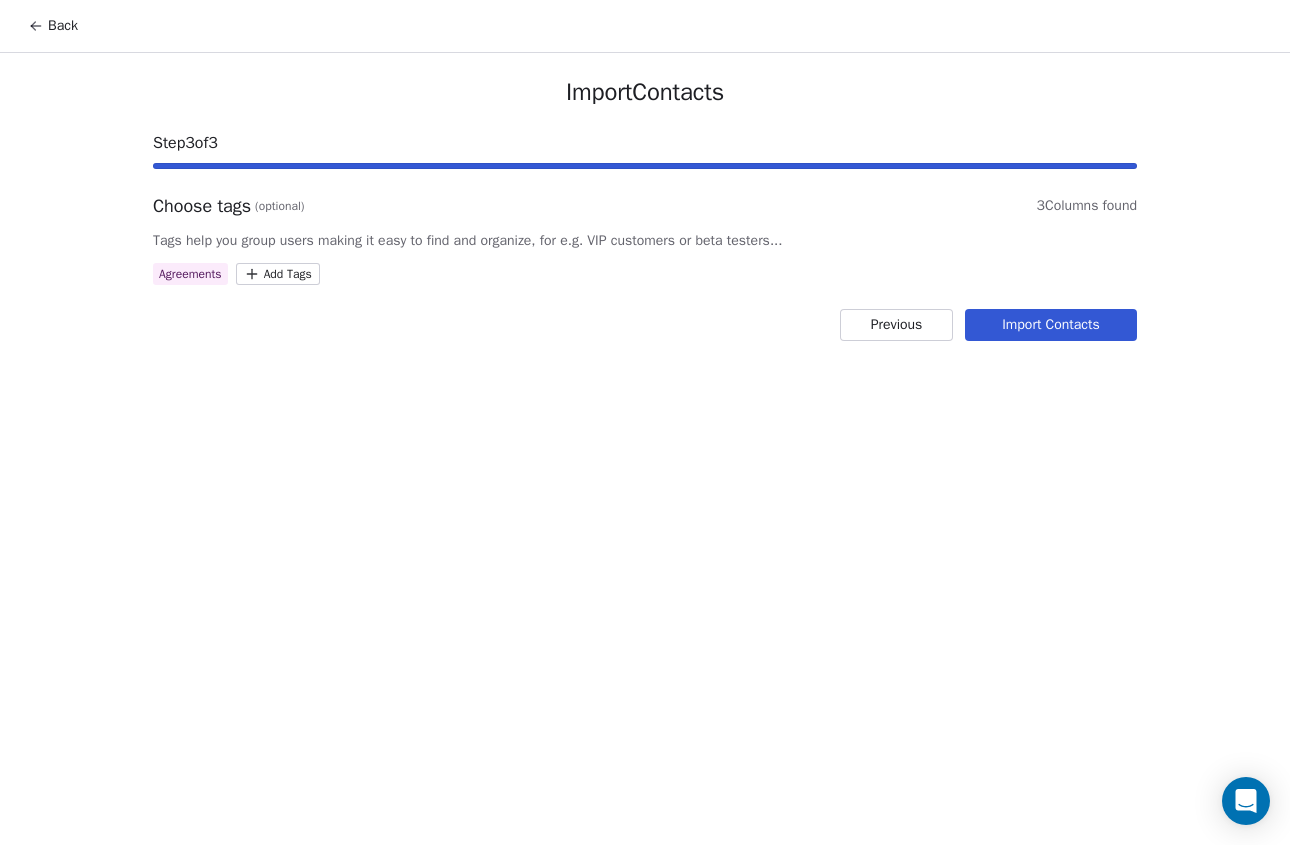 click on "Import Contacts" at bounding box center [1051, 325] 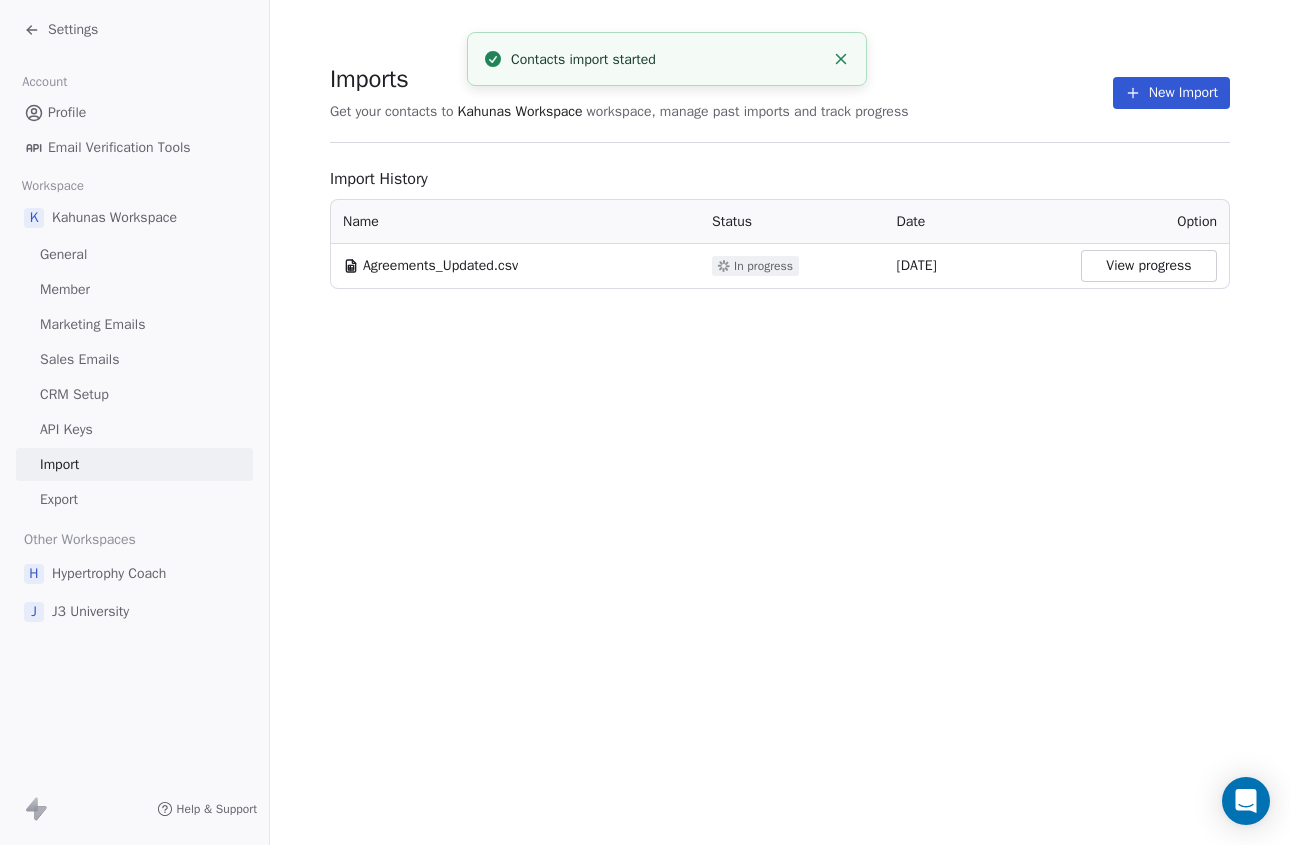 click on "View progress" at bounding box center (1149, 266) 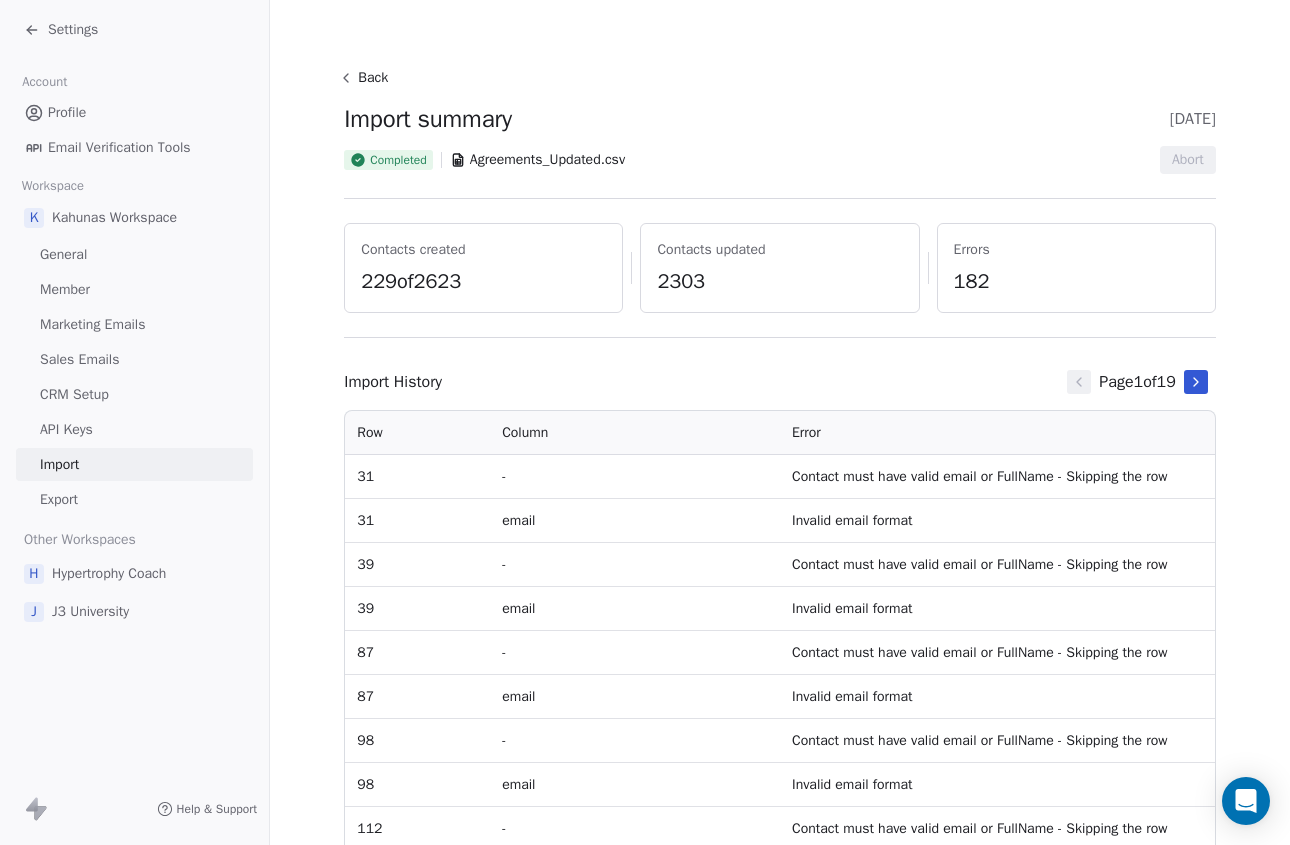 scroll, scrollTop: 115, scrollLeft: 0, axis: vertical 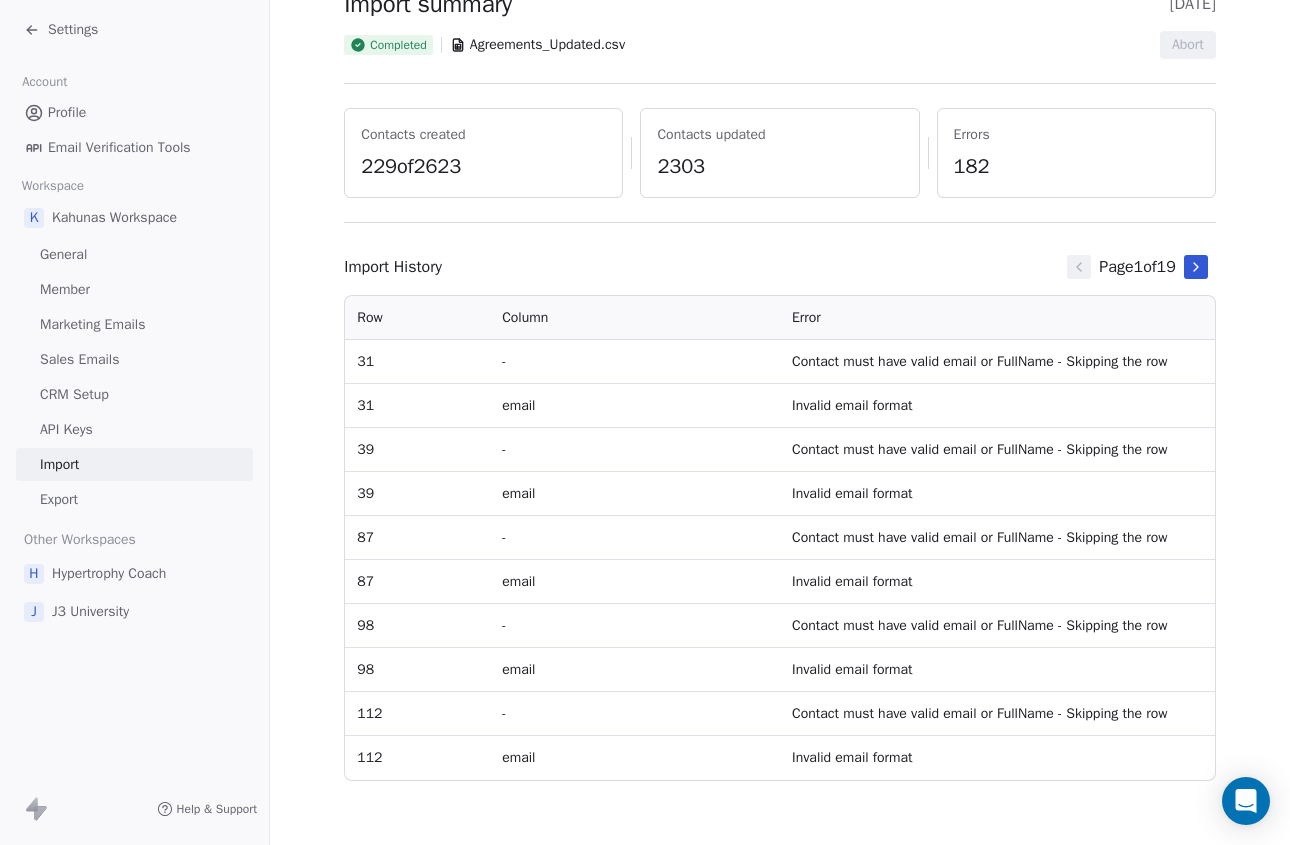 click 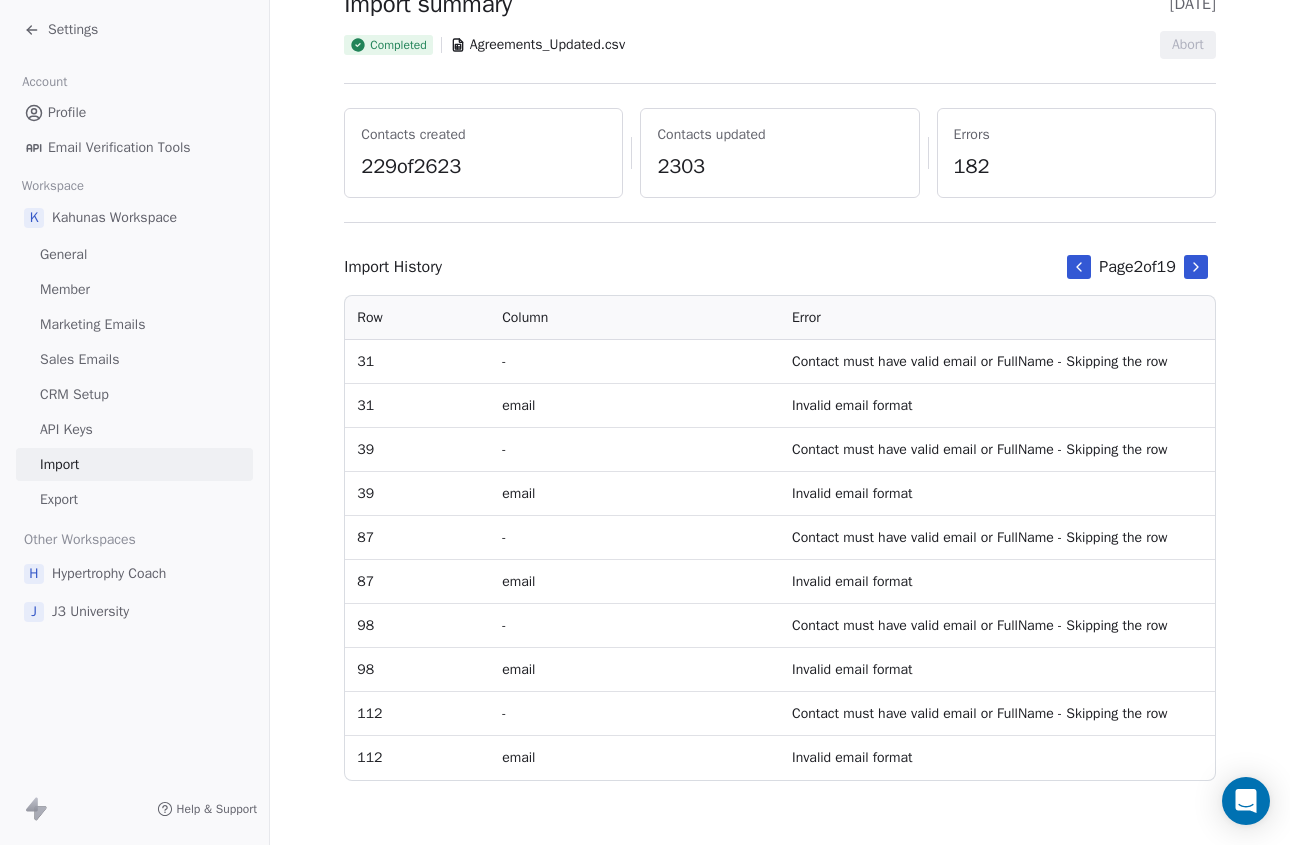 click 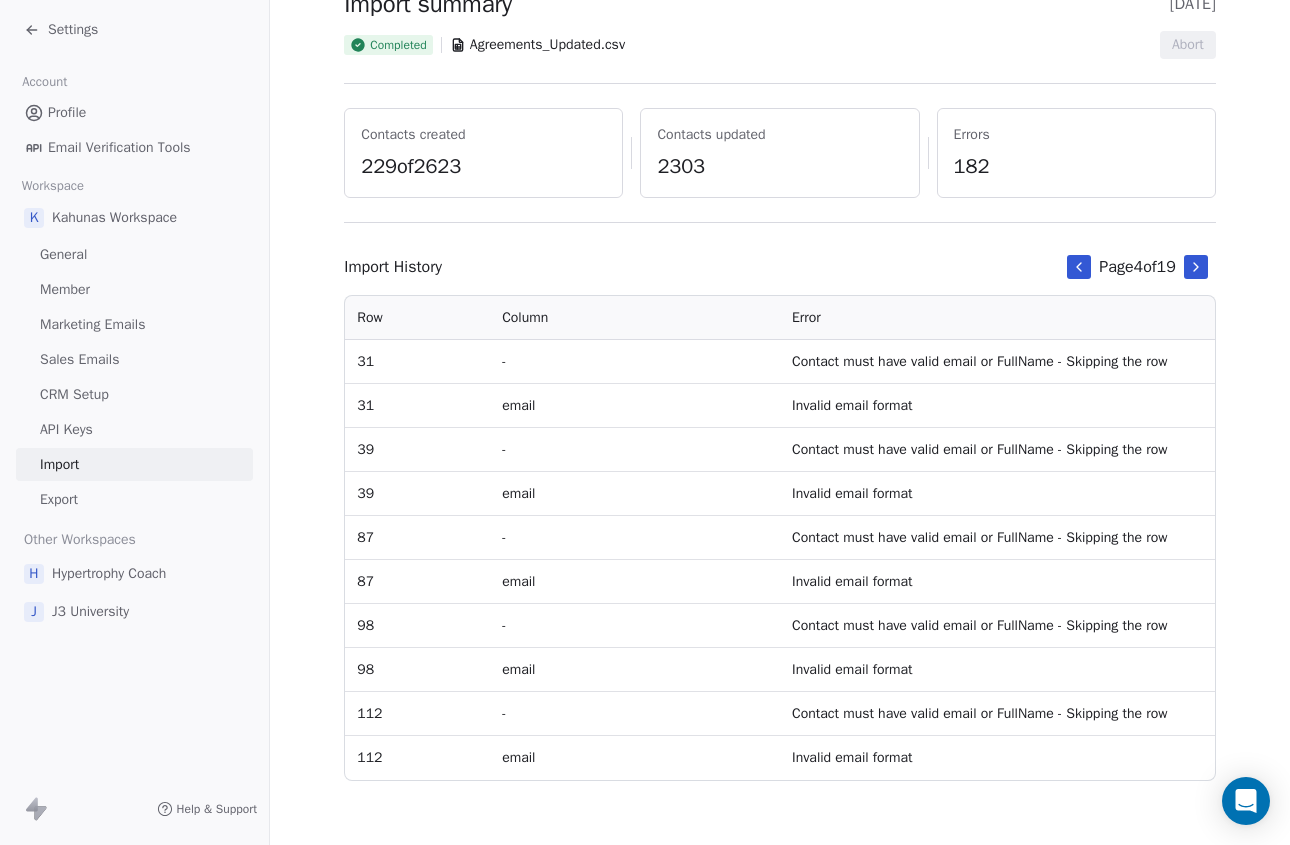 click 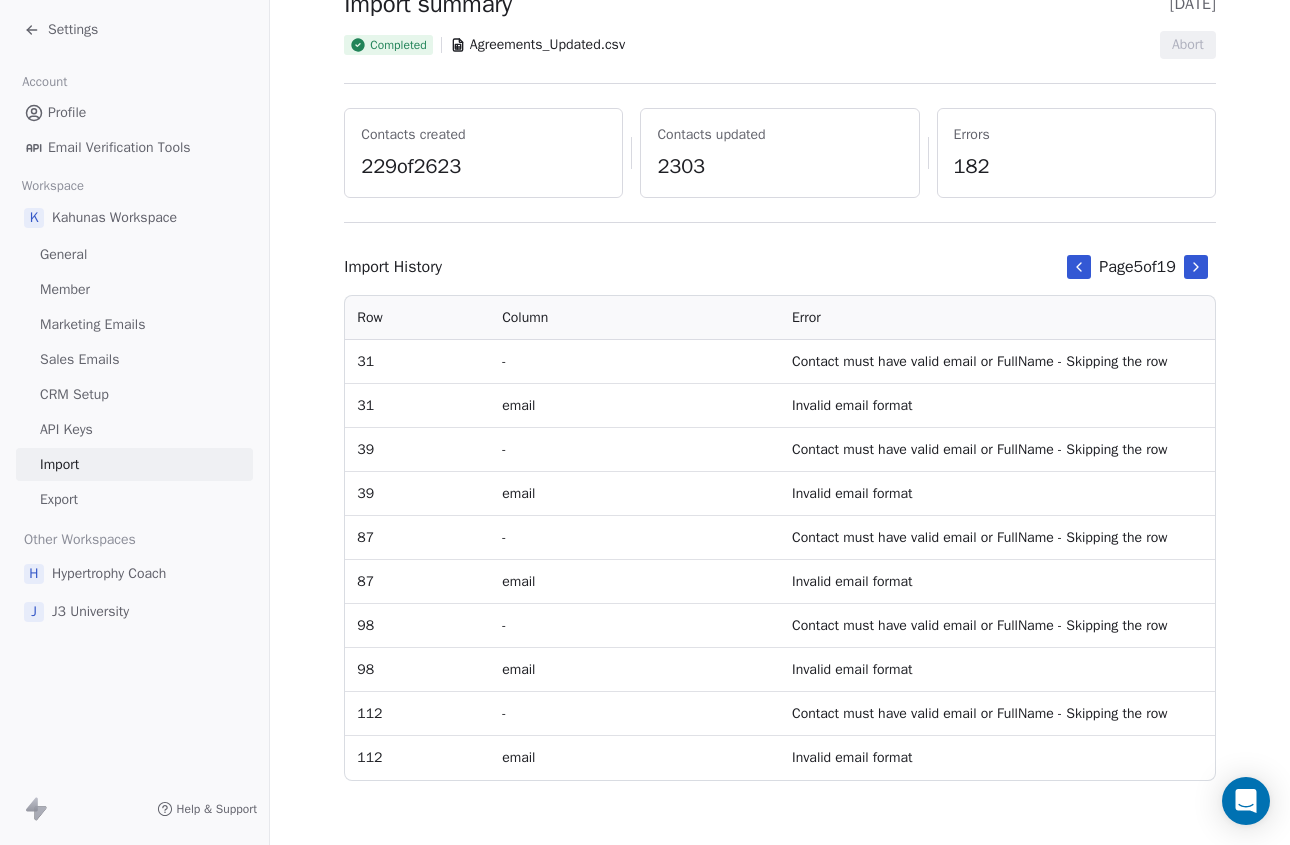 click 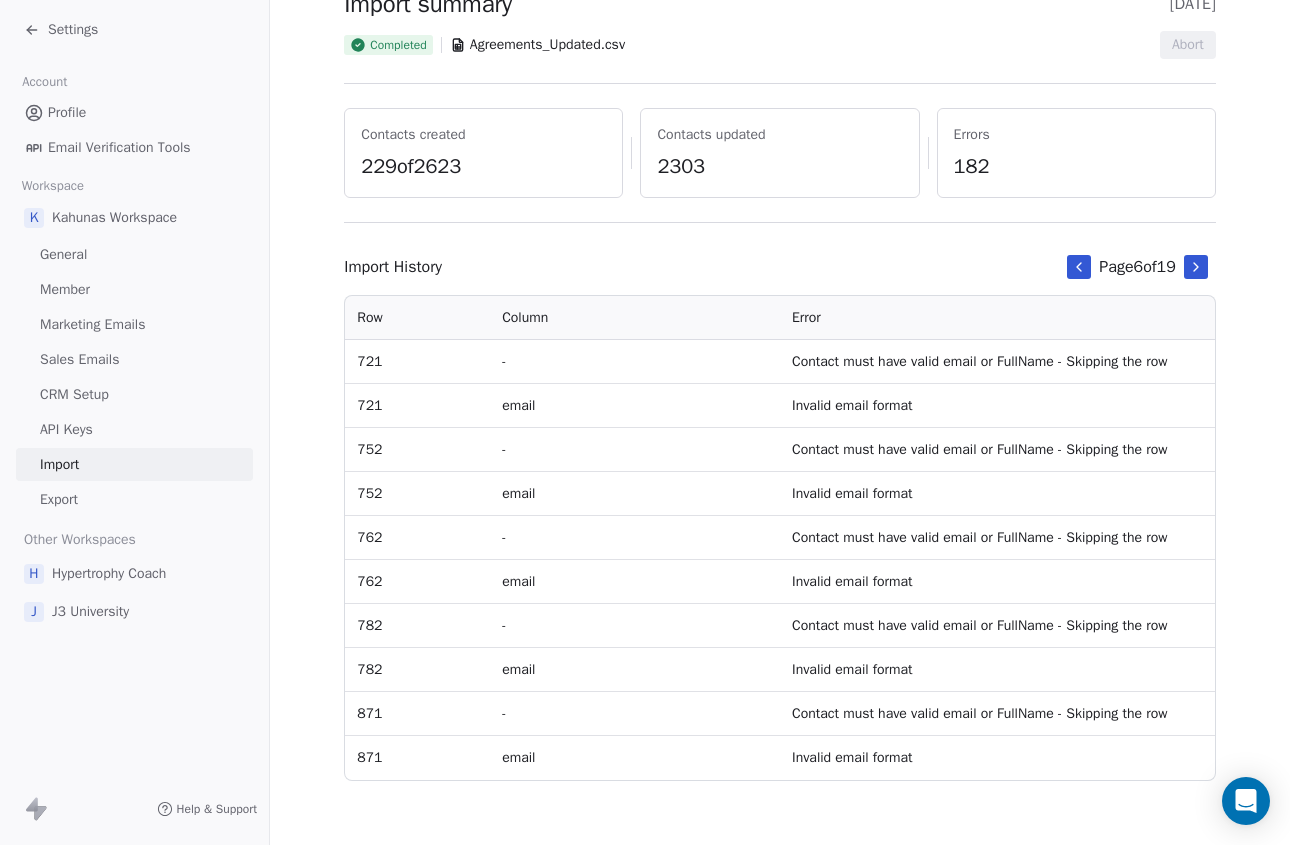 scroll, scrollTop: 0, scrollLeft: 0, axis: both 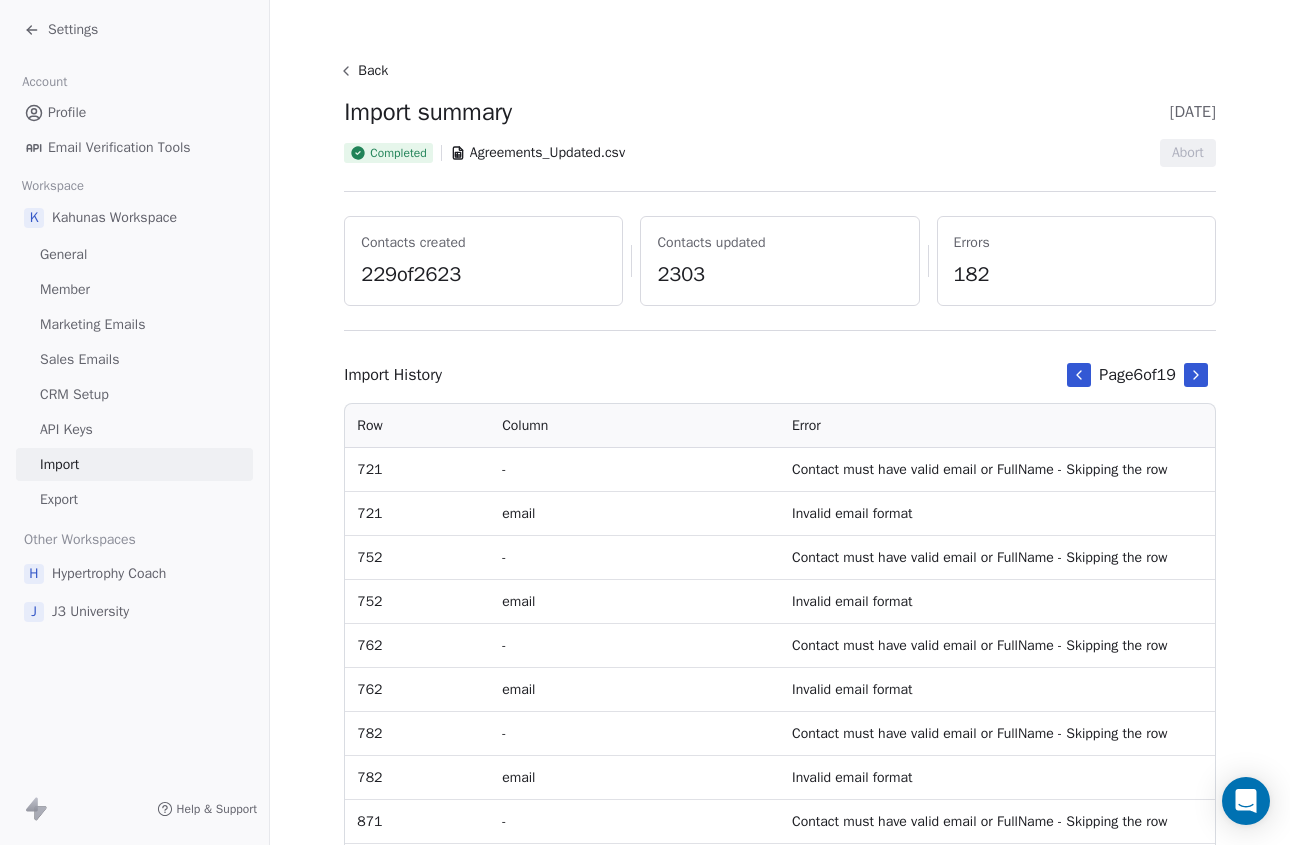 click 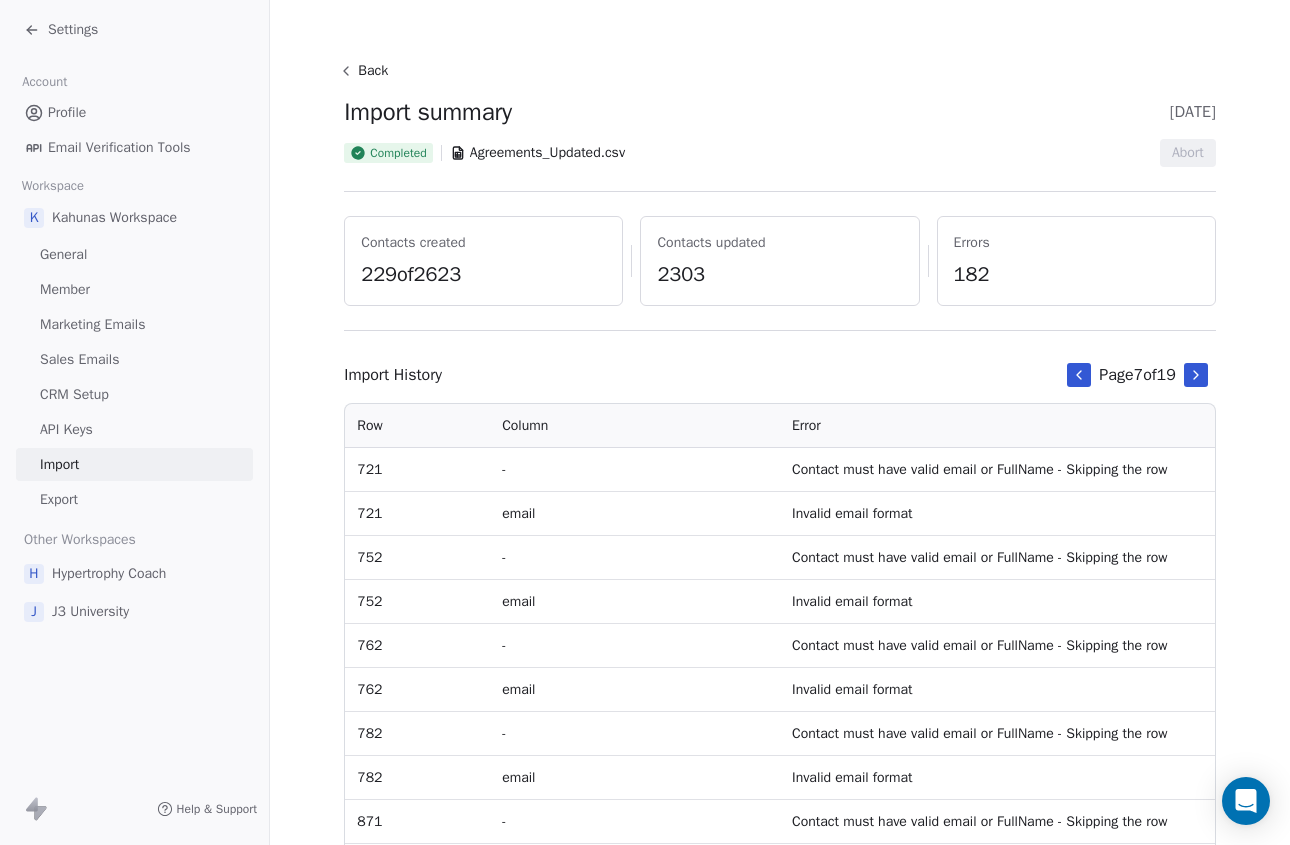 click 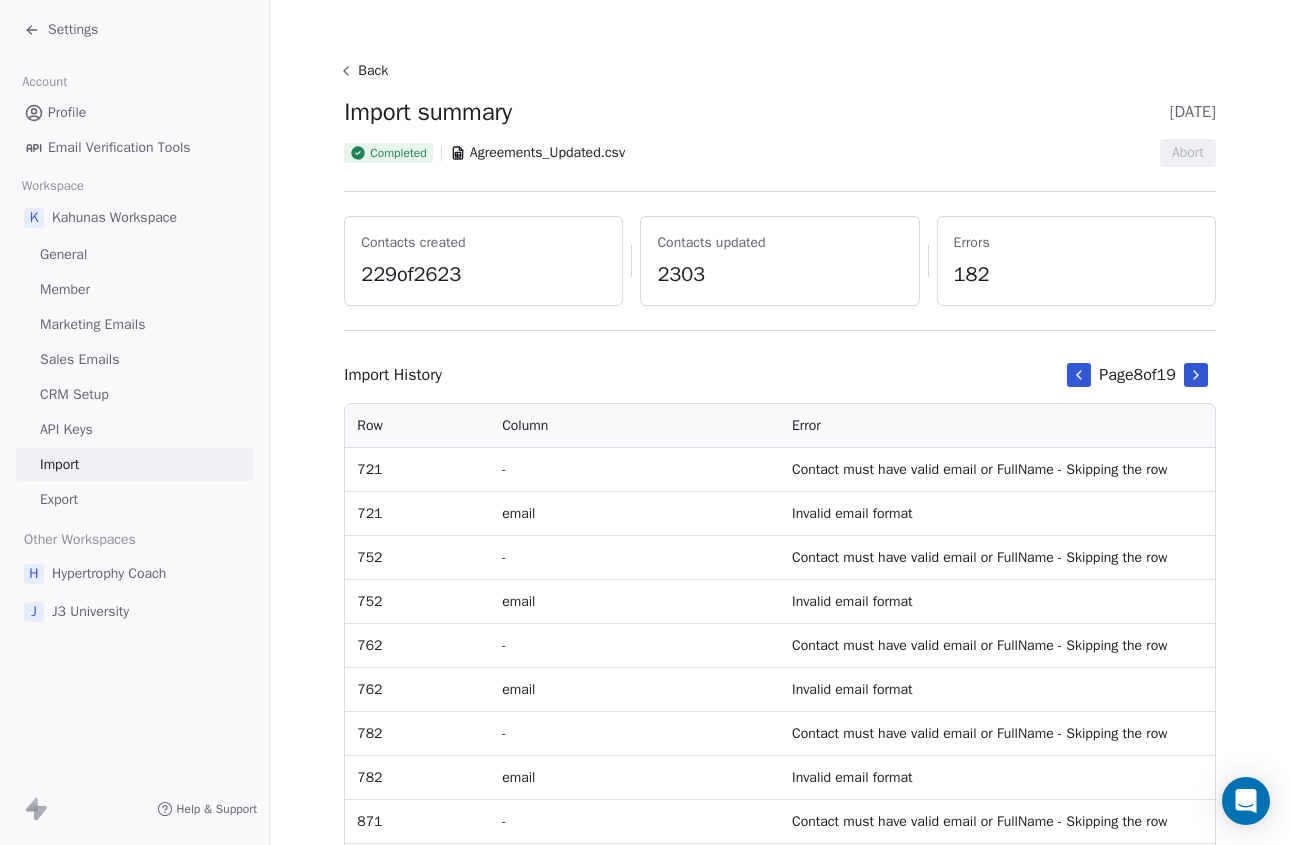 click 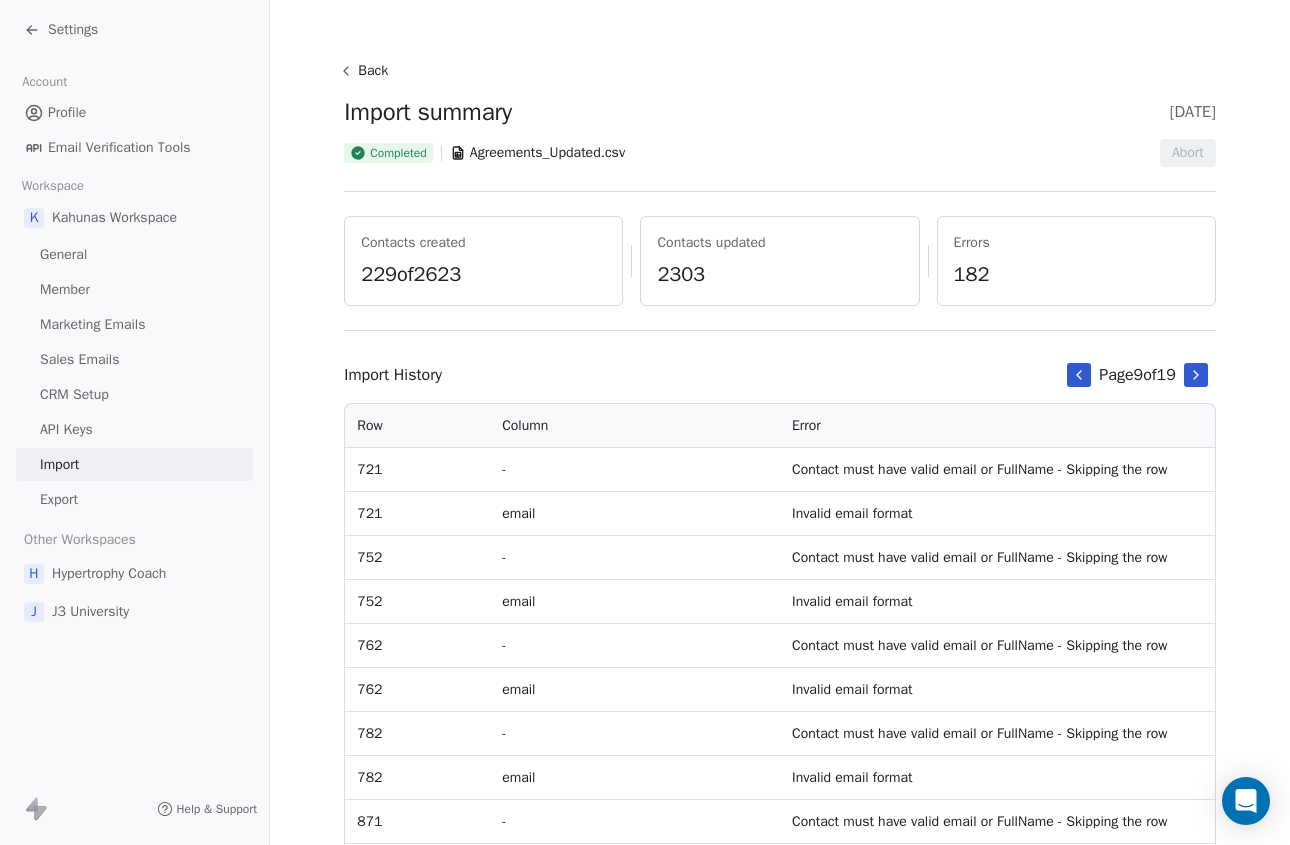 click 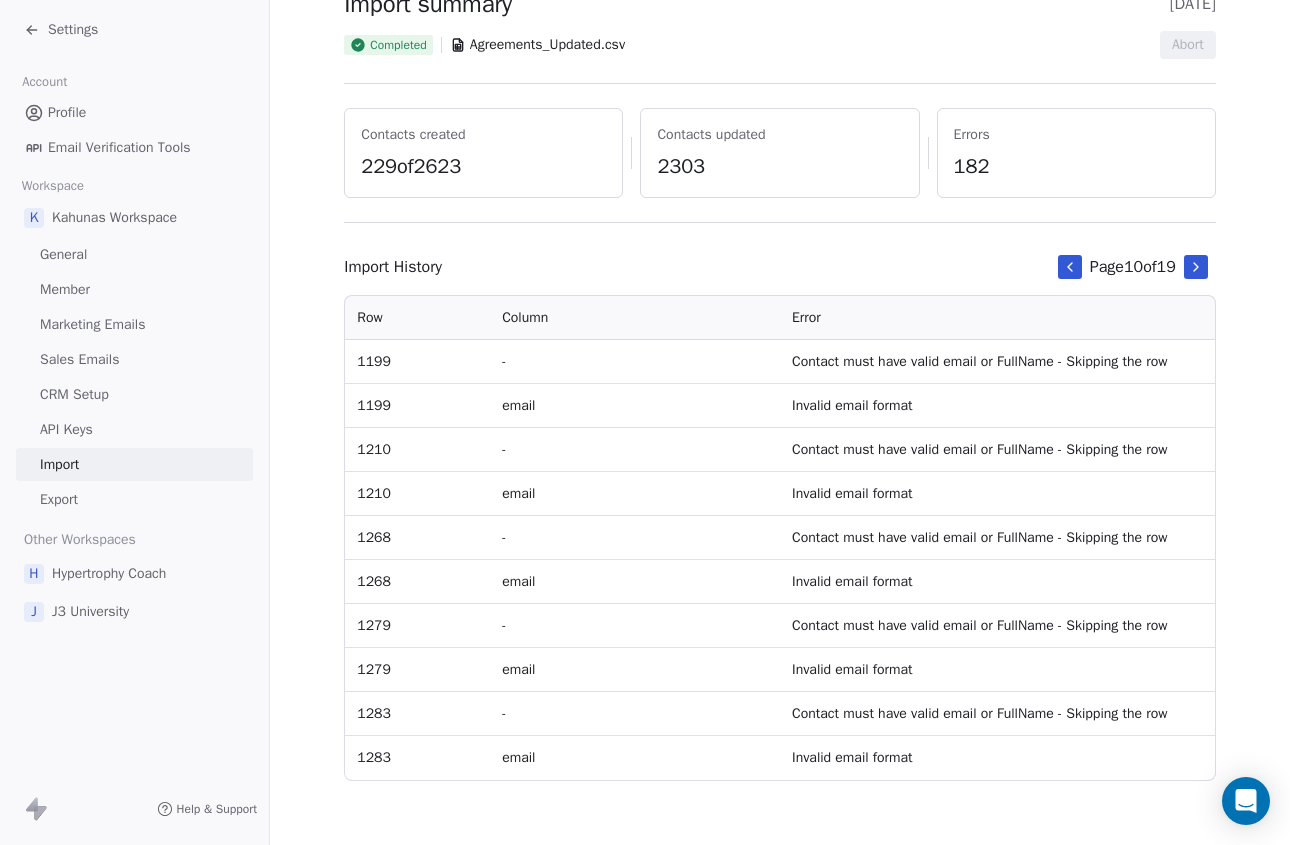 scroll, scrollTop: 0, scrollLeft: 0, axis: both 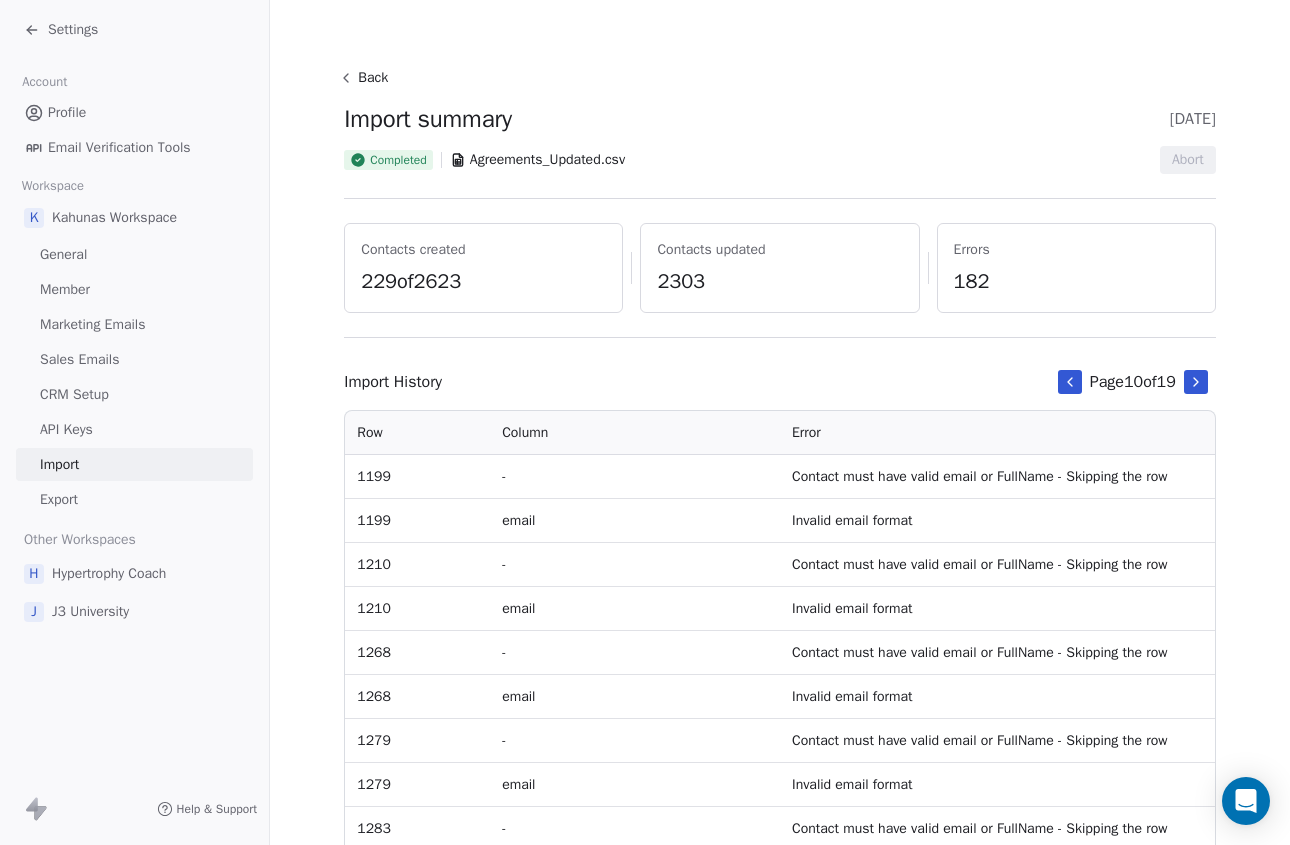 click on "Back" at bounding box center [366, 78] 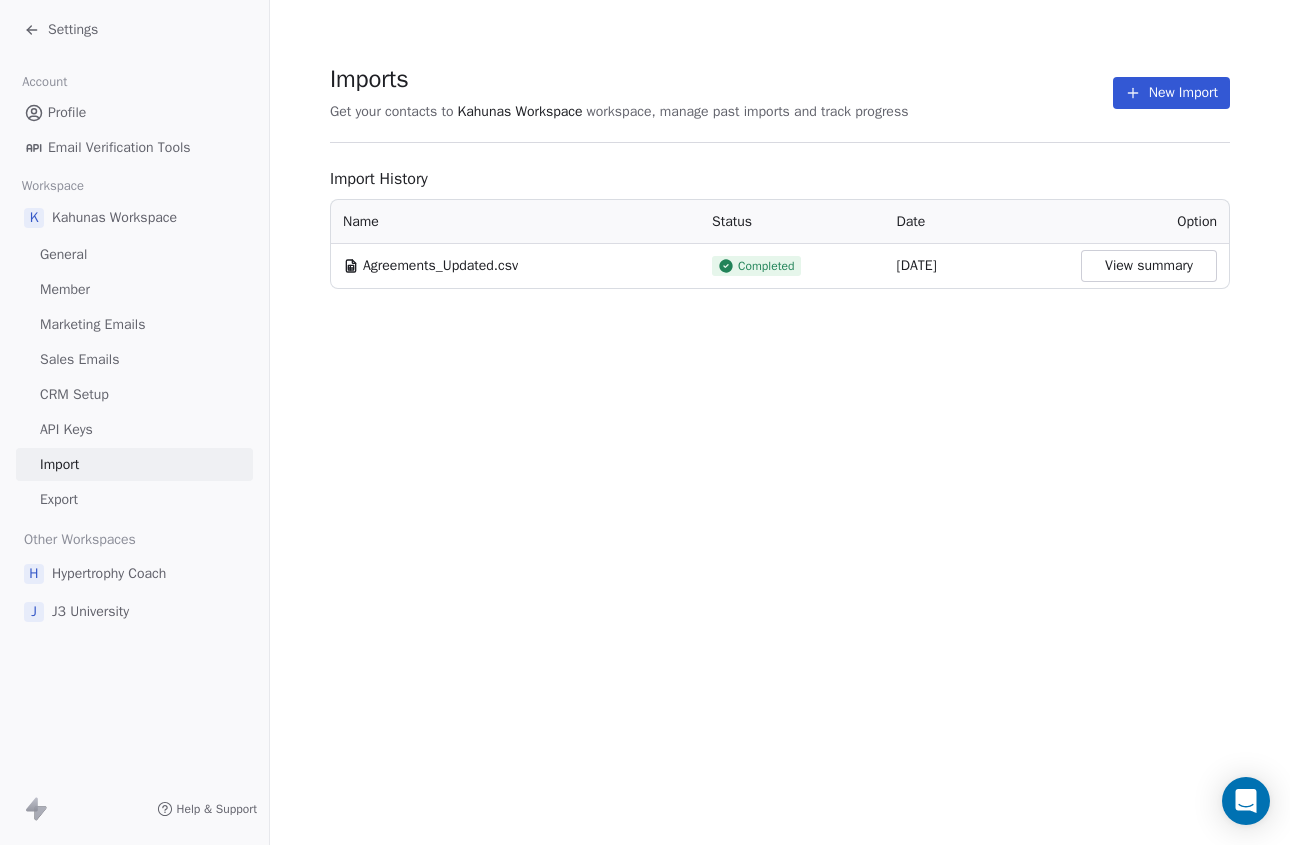 click on "View summary" at bounding box center [1149, 266] 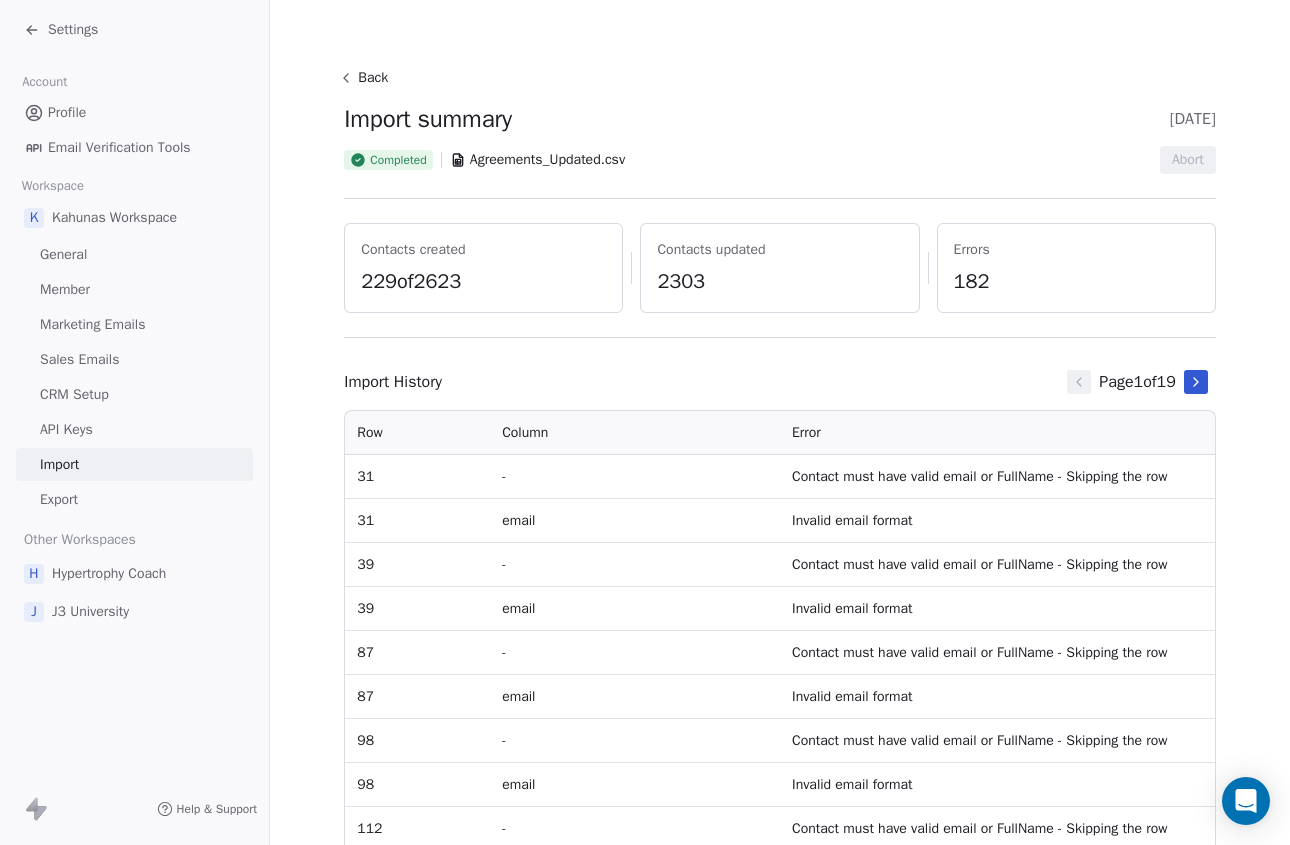 click on "Settings" at bounding box center [61, 30] 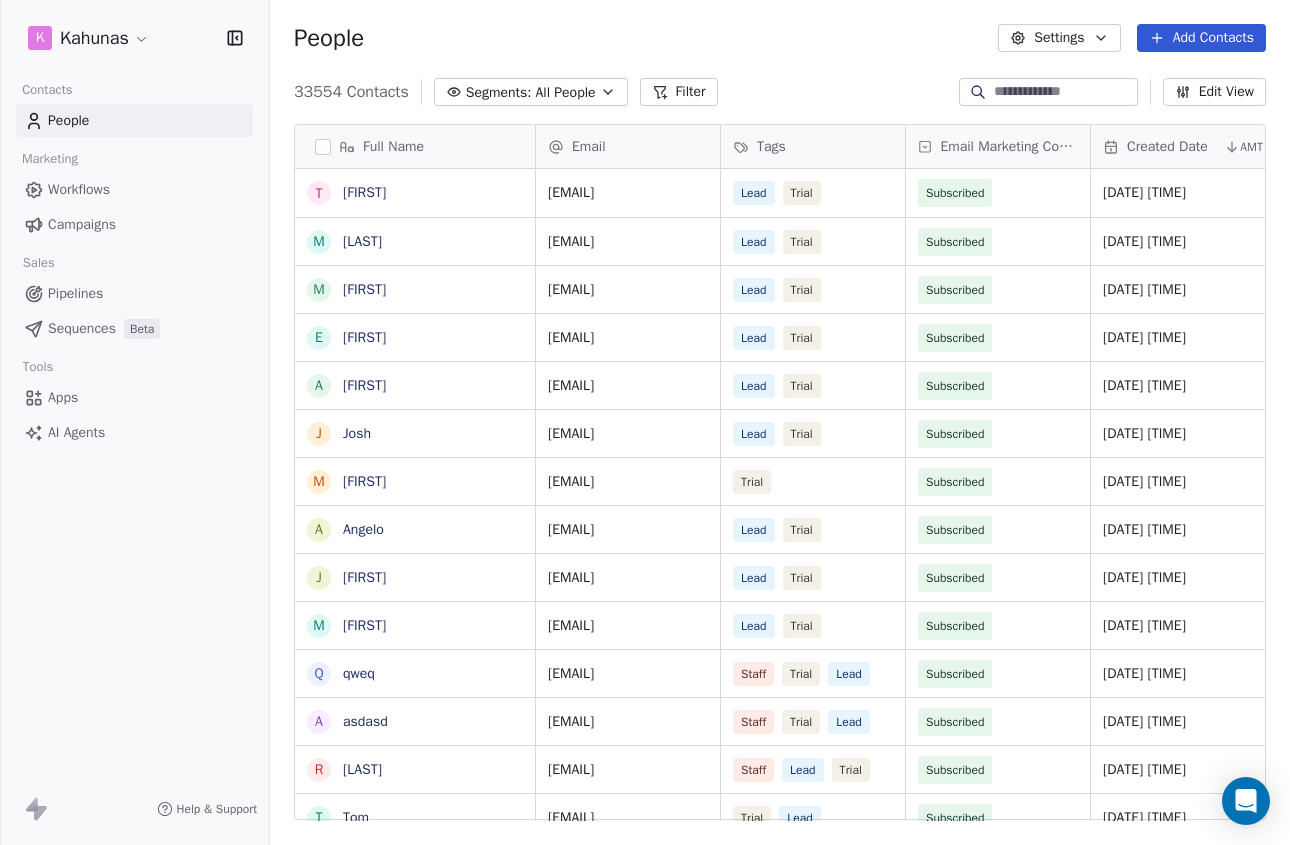 scroll, scrollTop: 1, scrollLeft: 1, axis: both 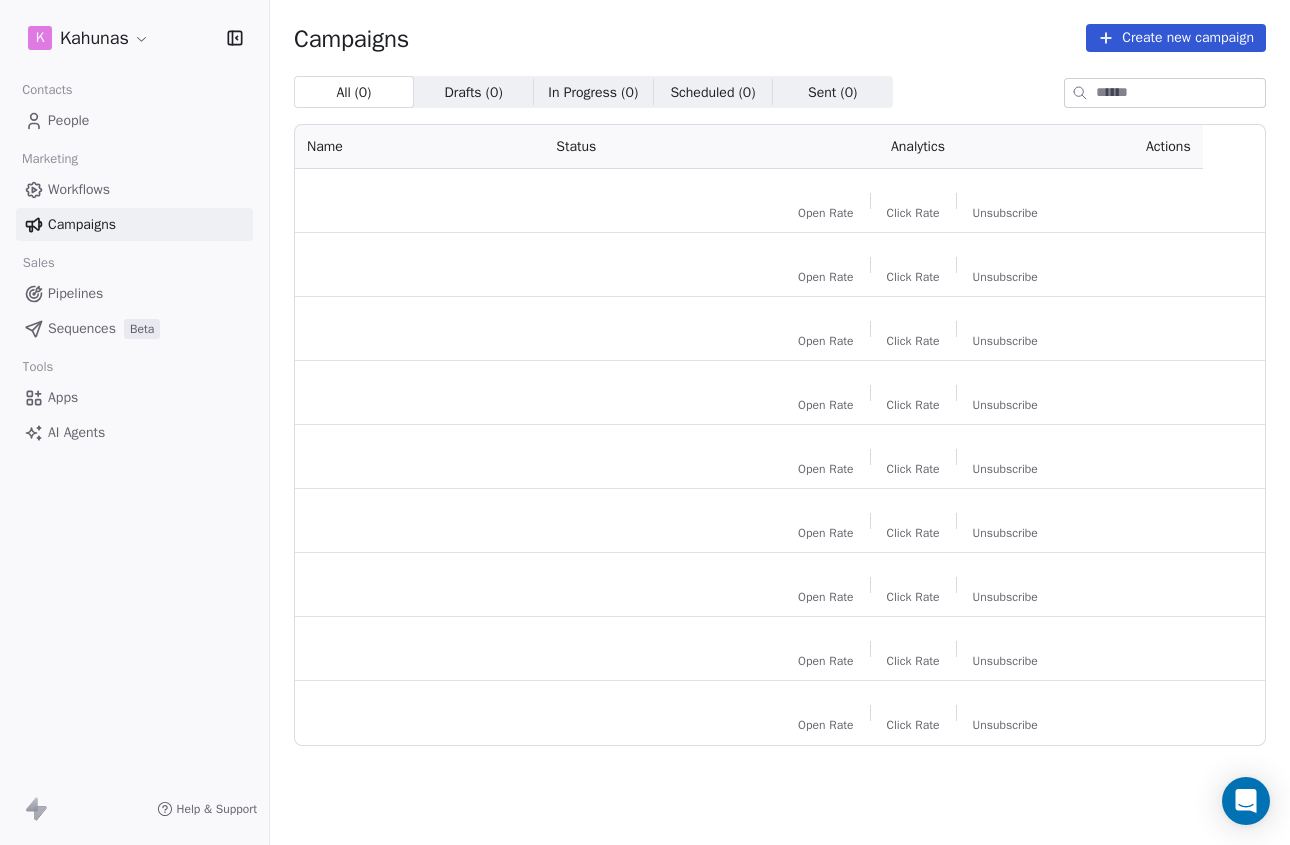 click on "Workflows" at bounding box center [79, 189] 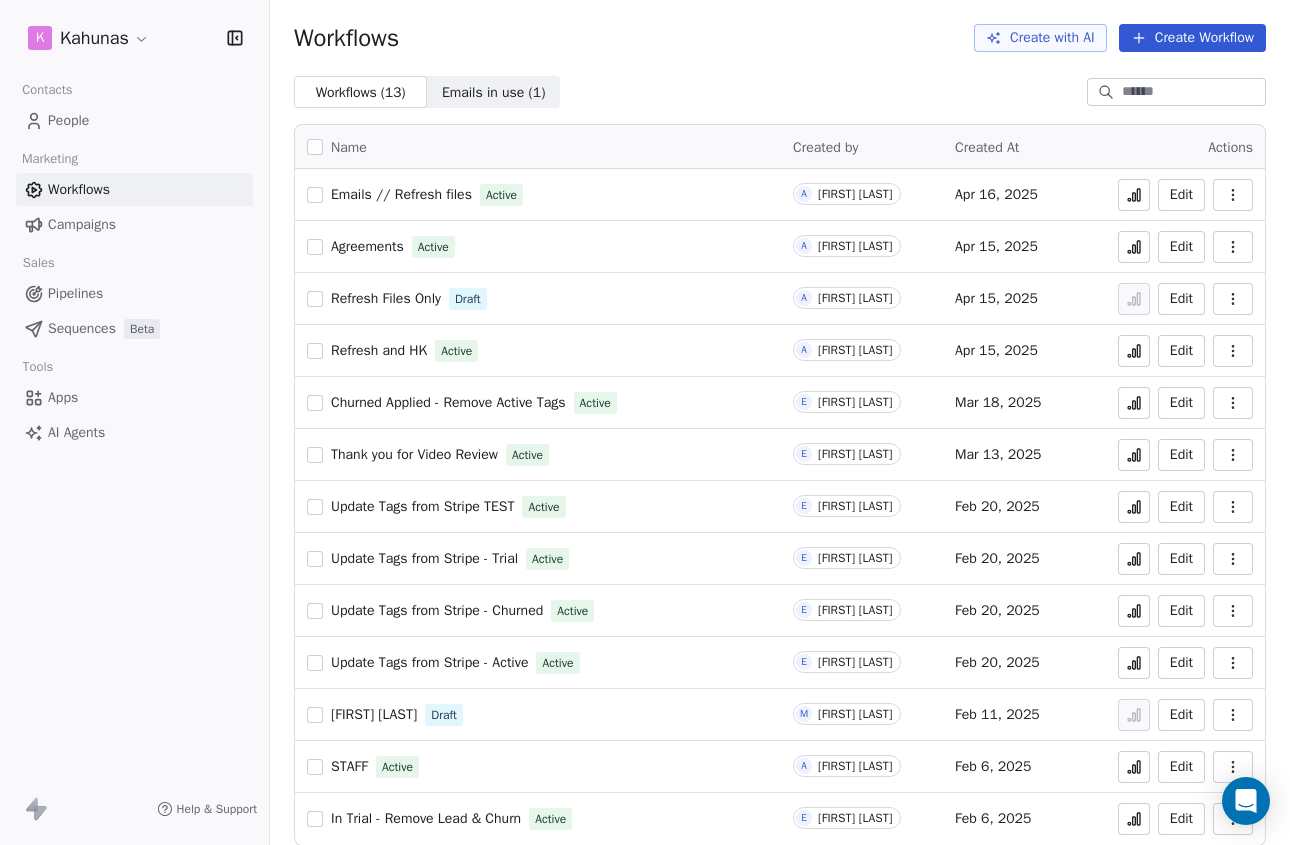 click at bounding box center (1233, 195) 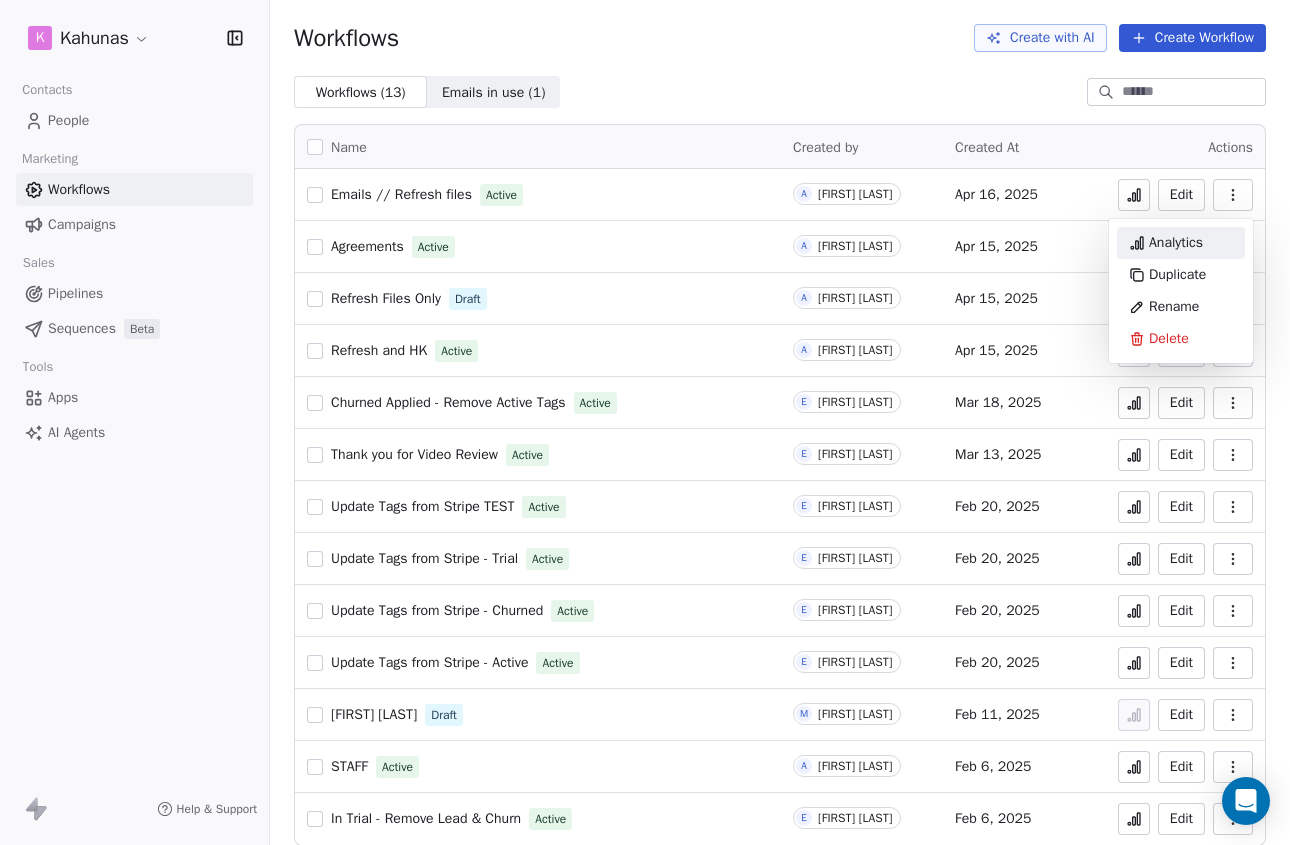 click on "Analytics" at bounding box center [1176, 243] 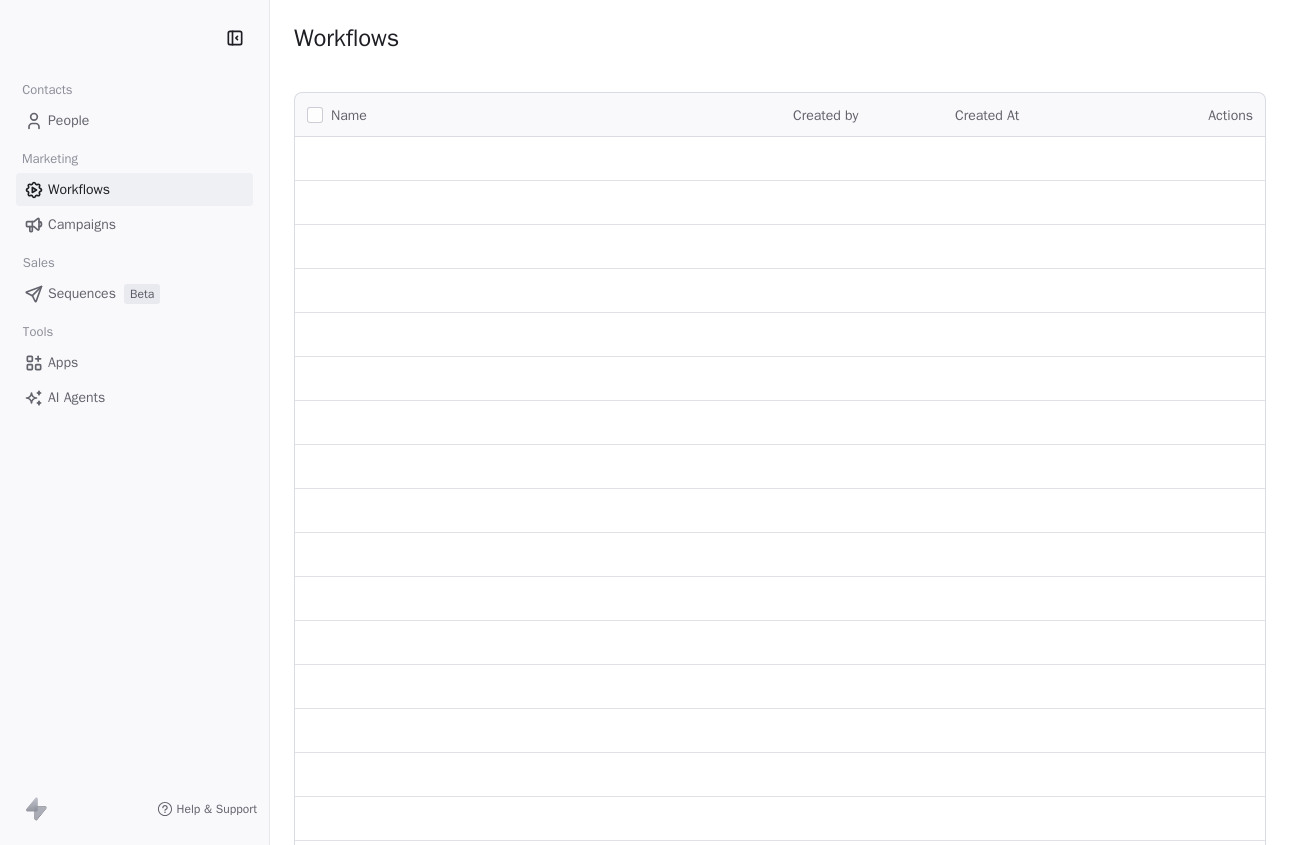 scroll, scrollTop: 0, scrollLeft: 0, axis: both 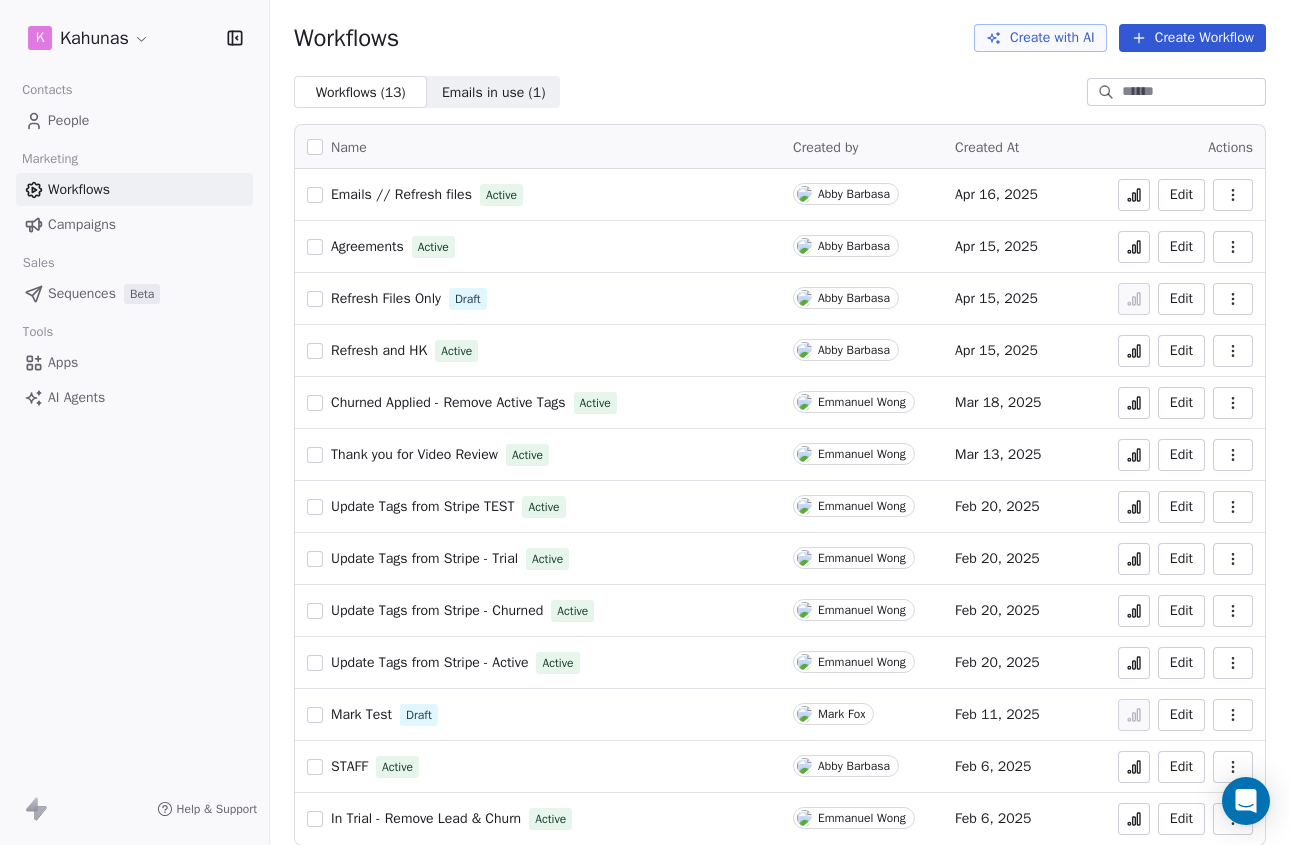 click at bounding box center (1233, 195) 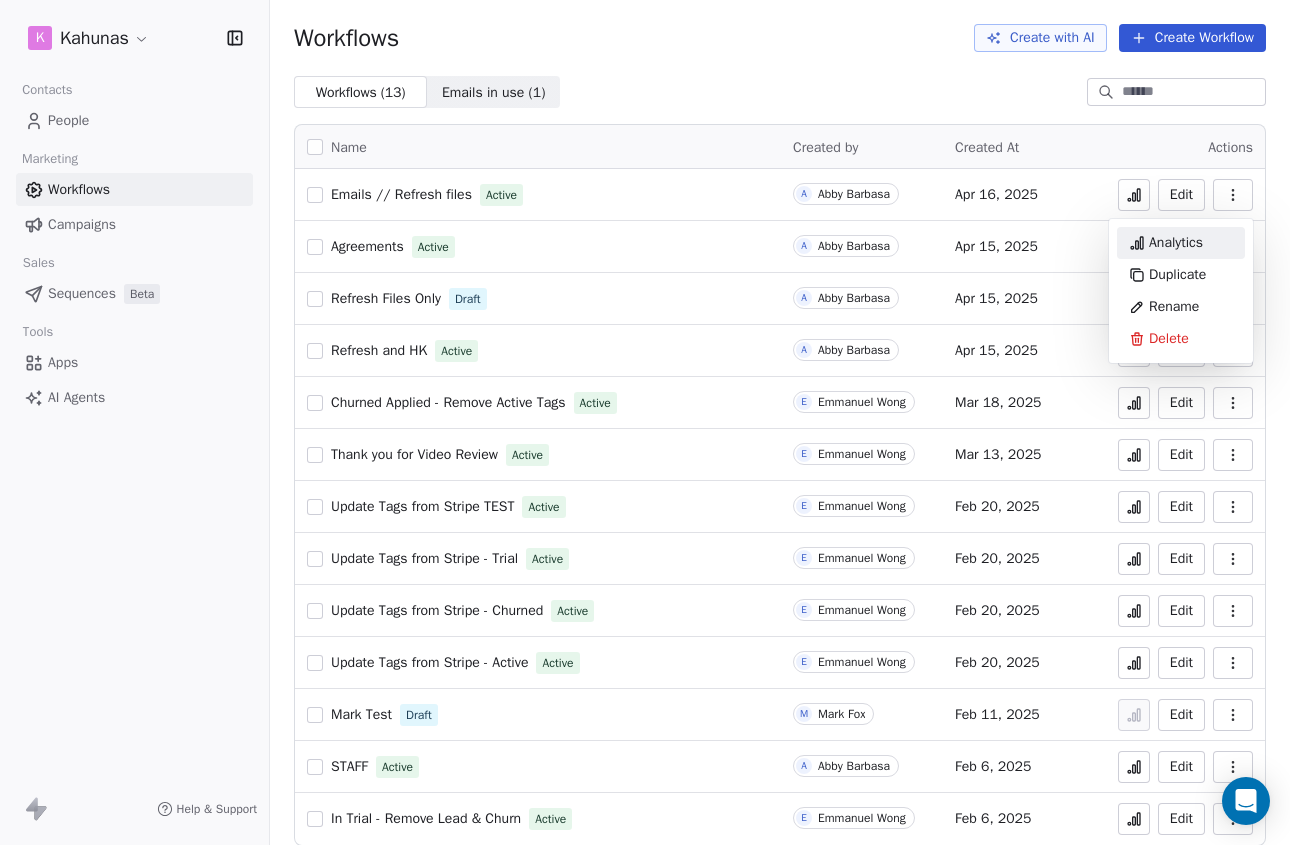click on "Analytics" at bounding box center [1176, 243] 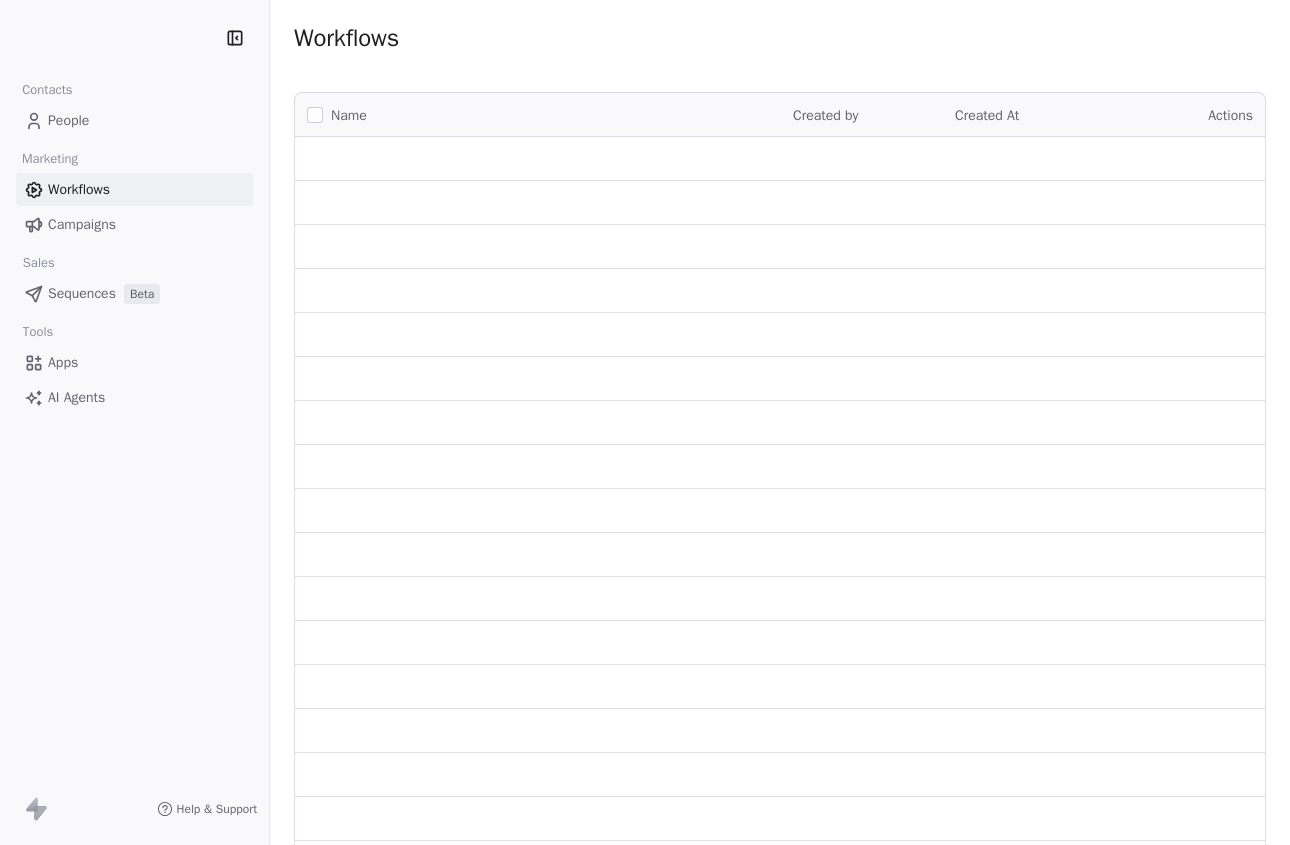 scroll, scrollTop: 0, scrollLeft: 0, axis: both 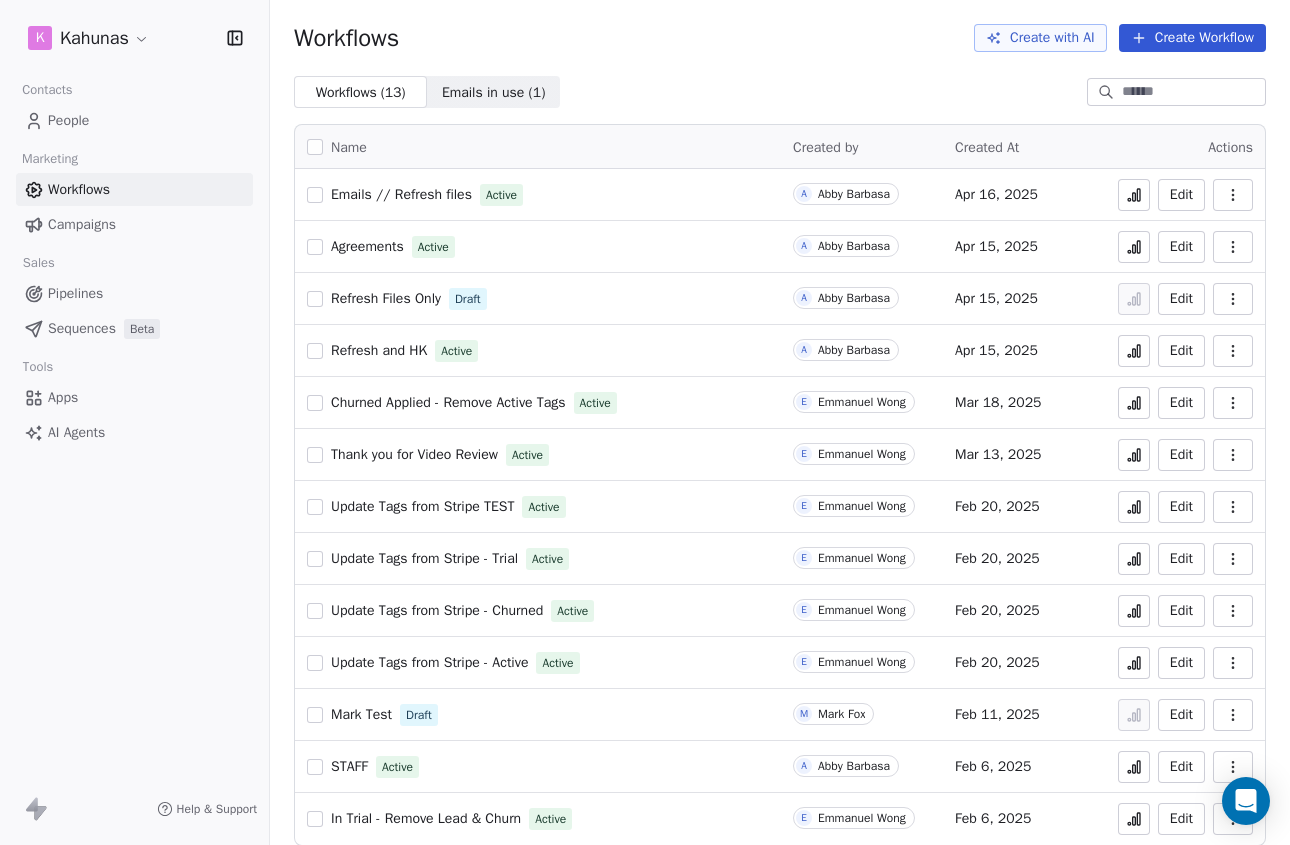 click 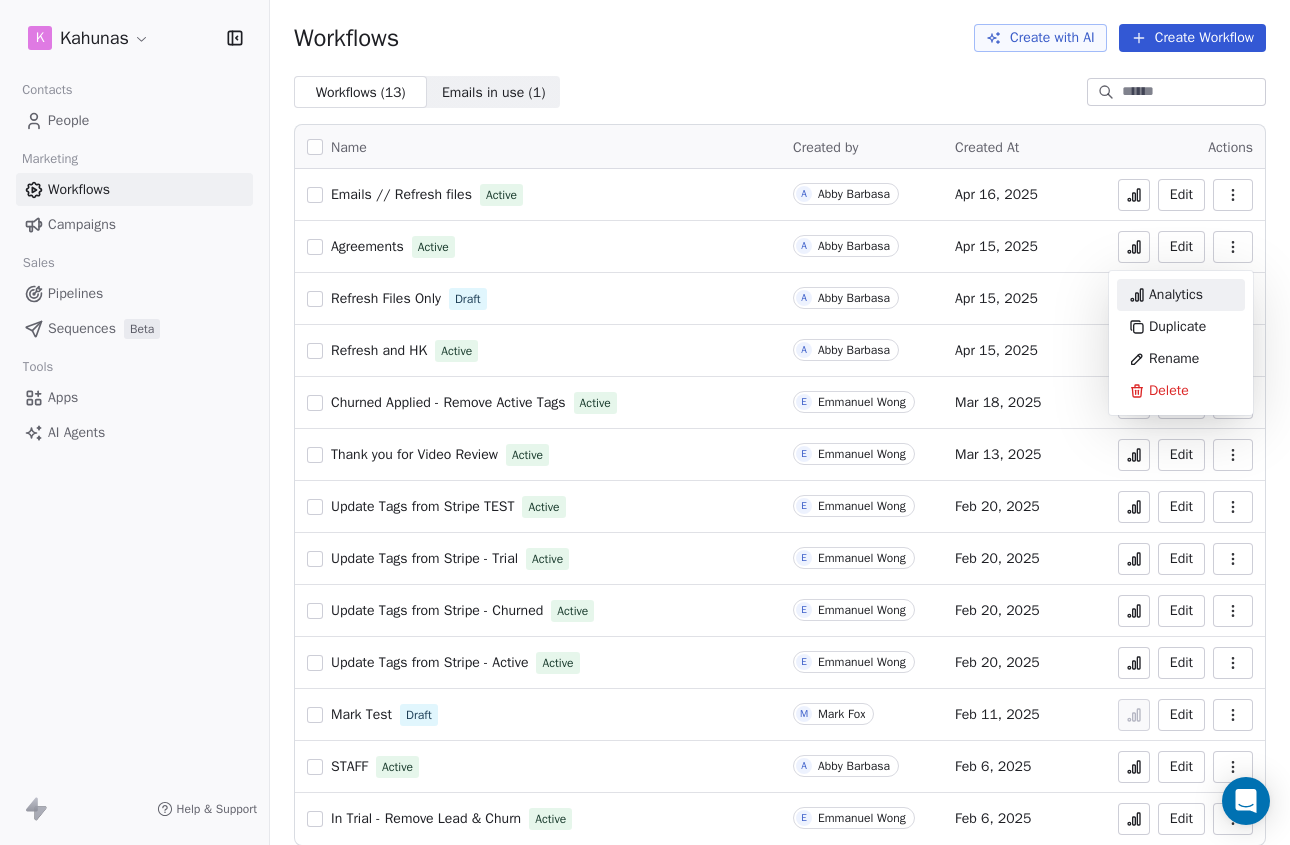 click on "Analytics" at bounding box center [1176, 295] 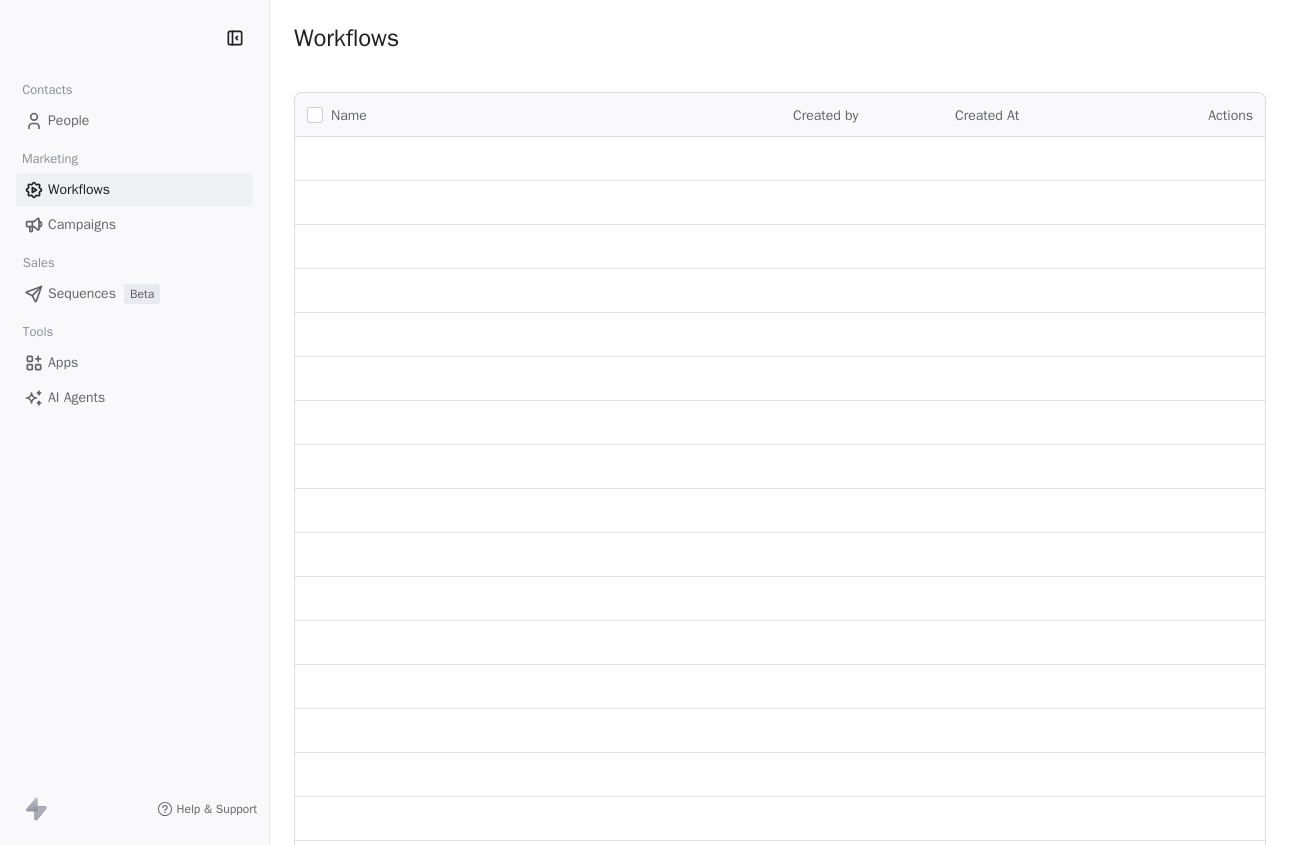 scroll, scrollTop: 0, scrollLeft: 0, axis: both 